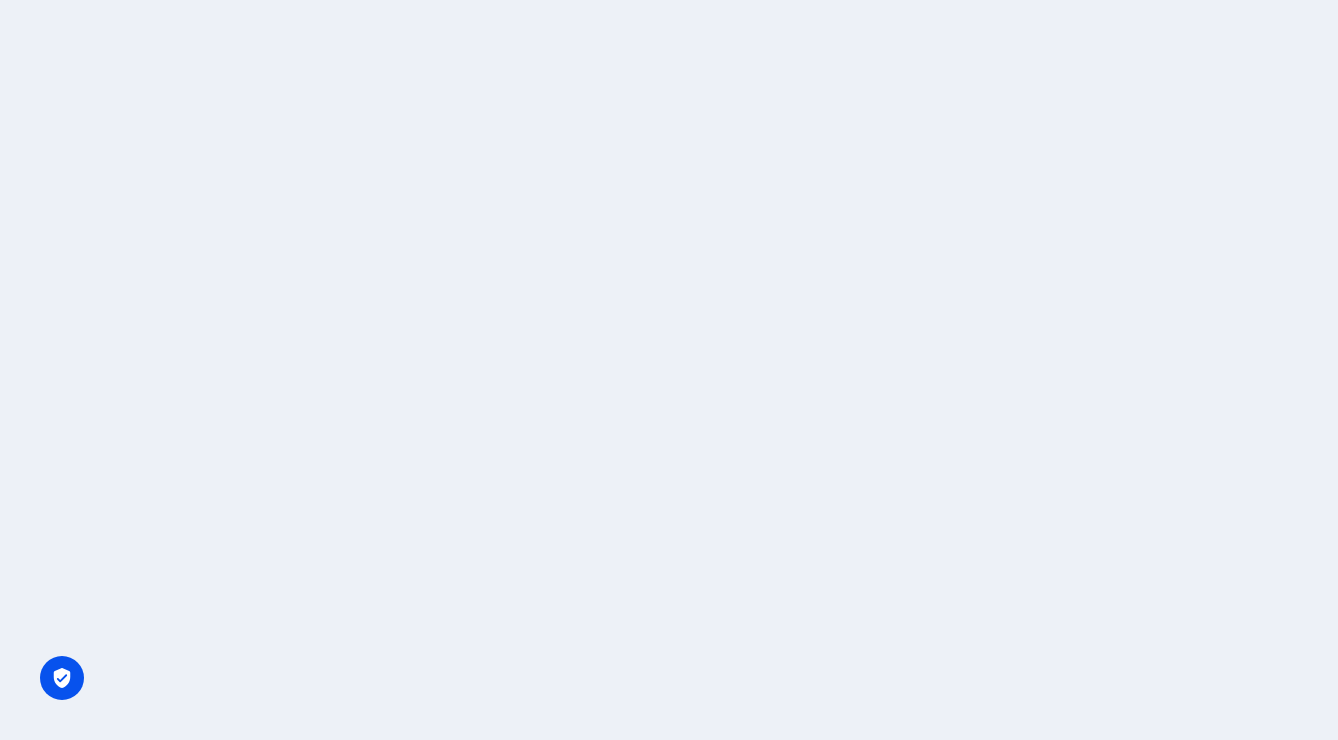 scroll, scrollTop: 0, scrollLeft: 0, axis: both 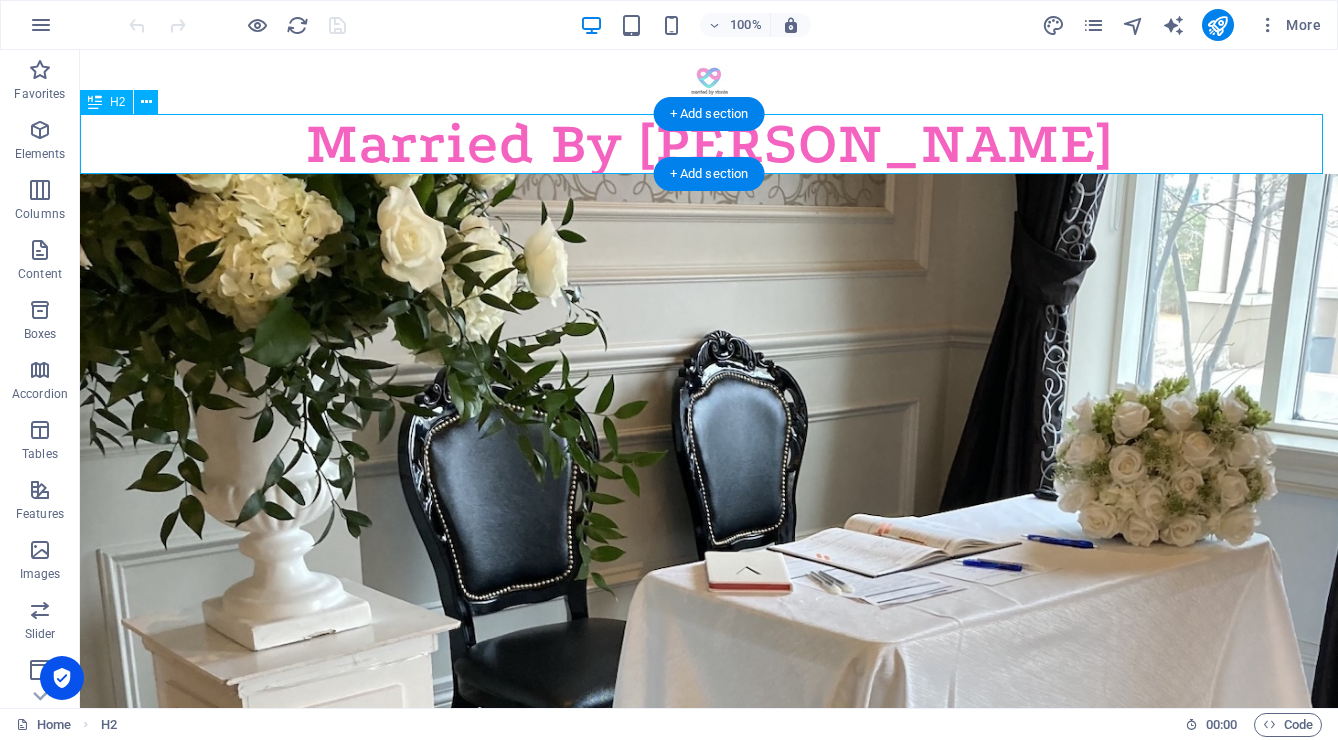 click on "Married By [PERSON_NAME]" at bounding box center [709, 144] 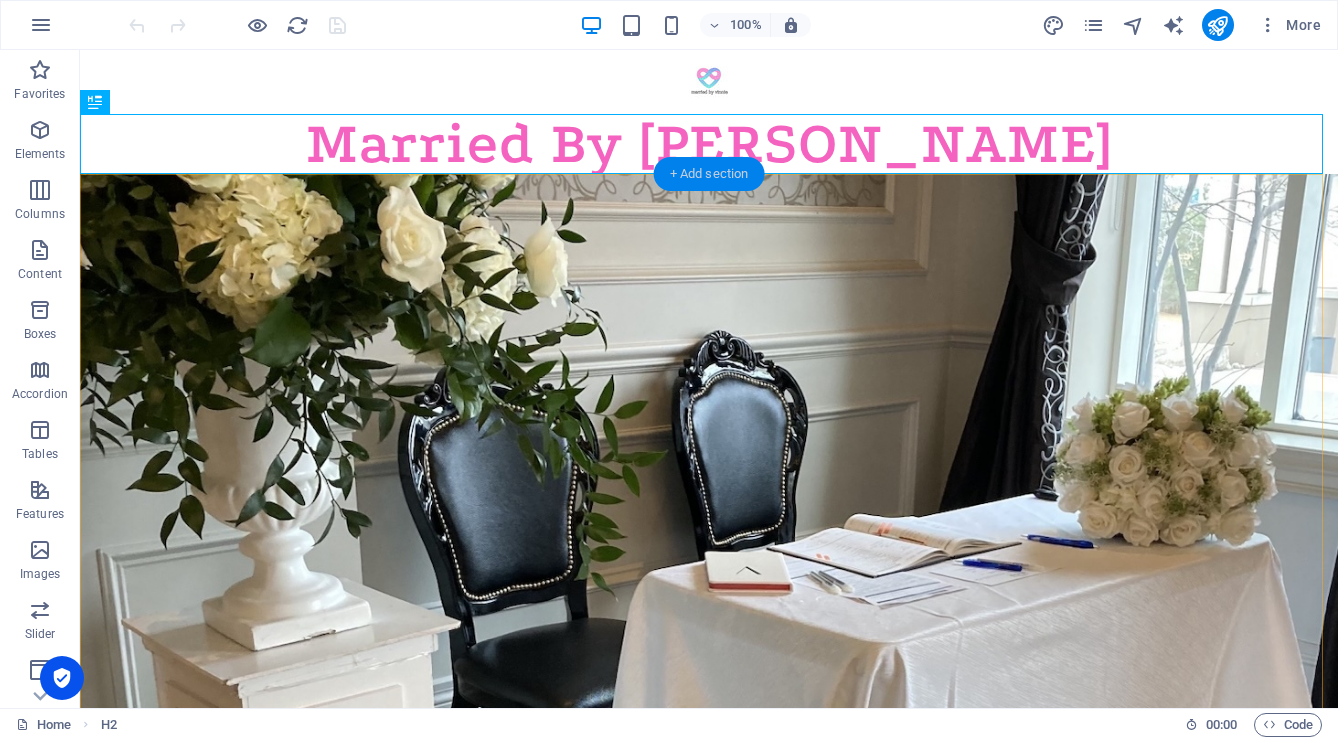 click on "+ Add section" at bounding box center [709, 174] 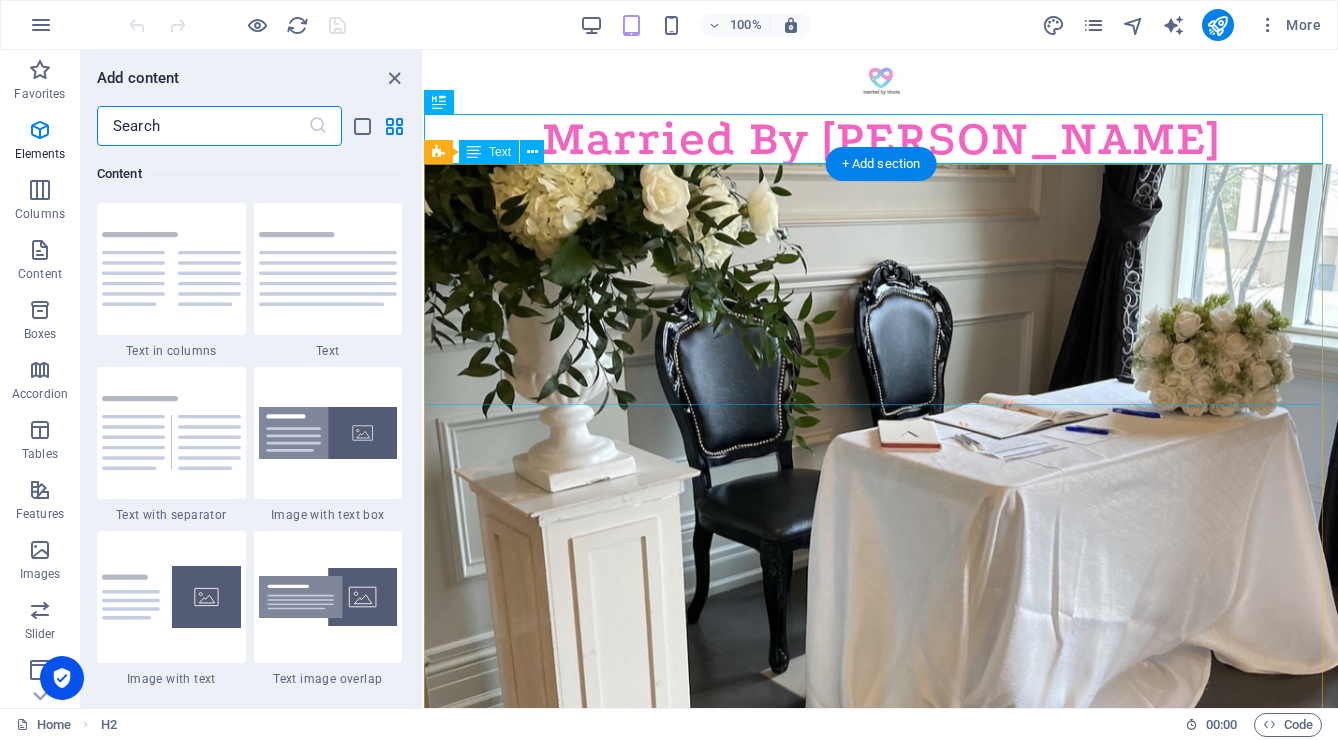 scroll, scrollTop: 3499, scrollLeft: 0, axis: vertical 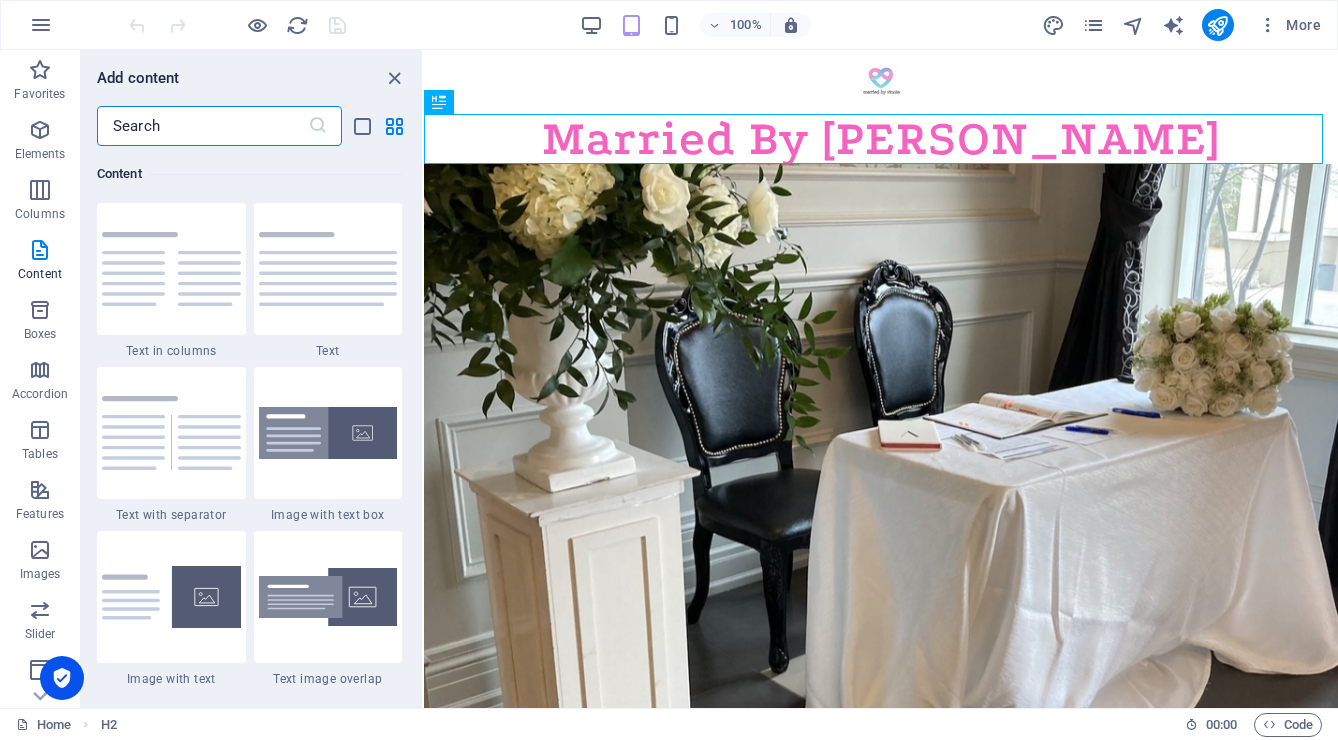 click at bounding box center [202, 126] 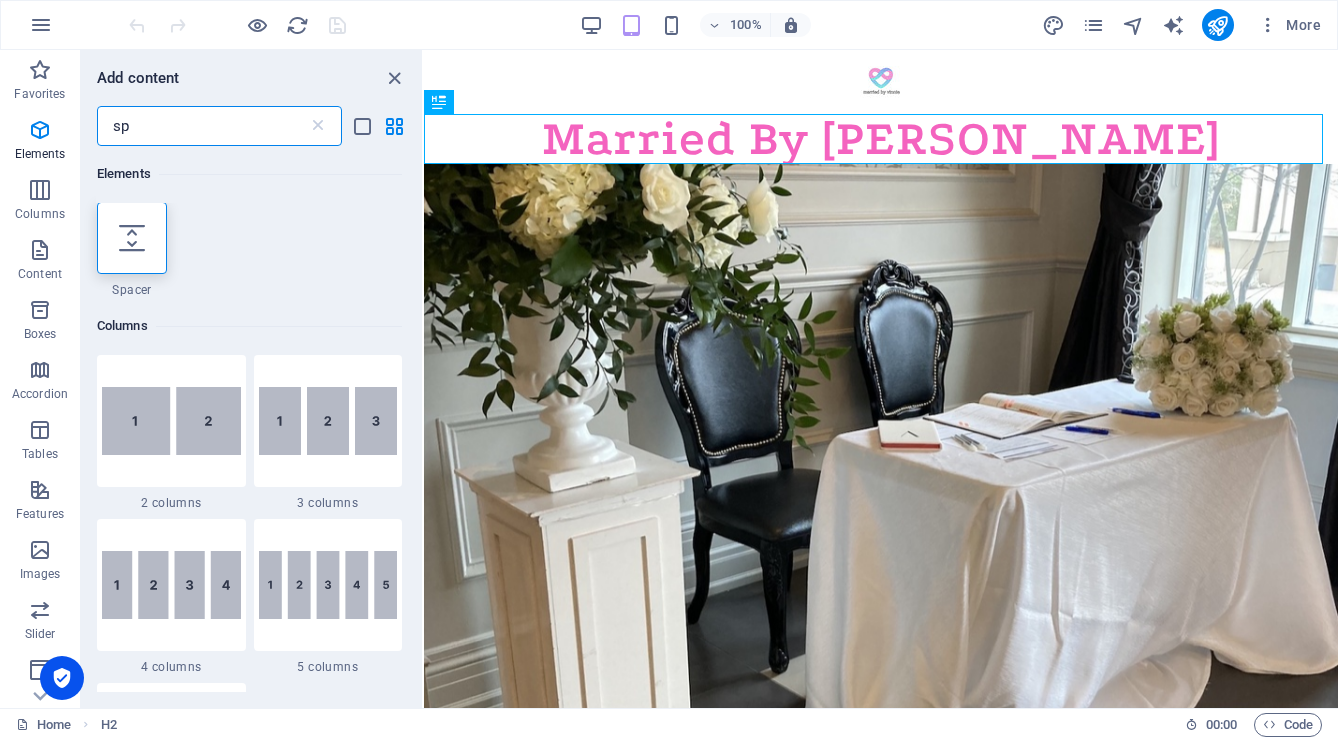 scroll, scrollTop: 0, scrollLeft: 0, axis: both 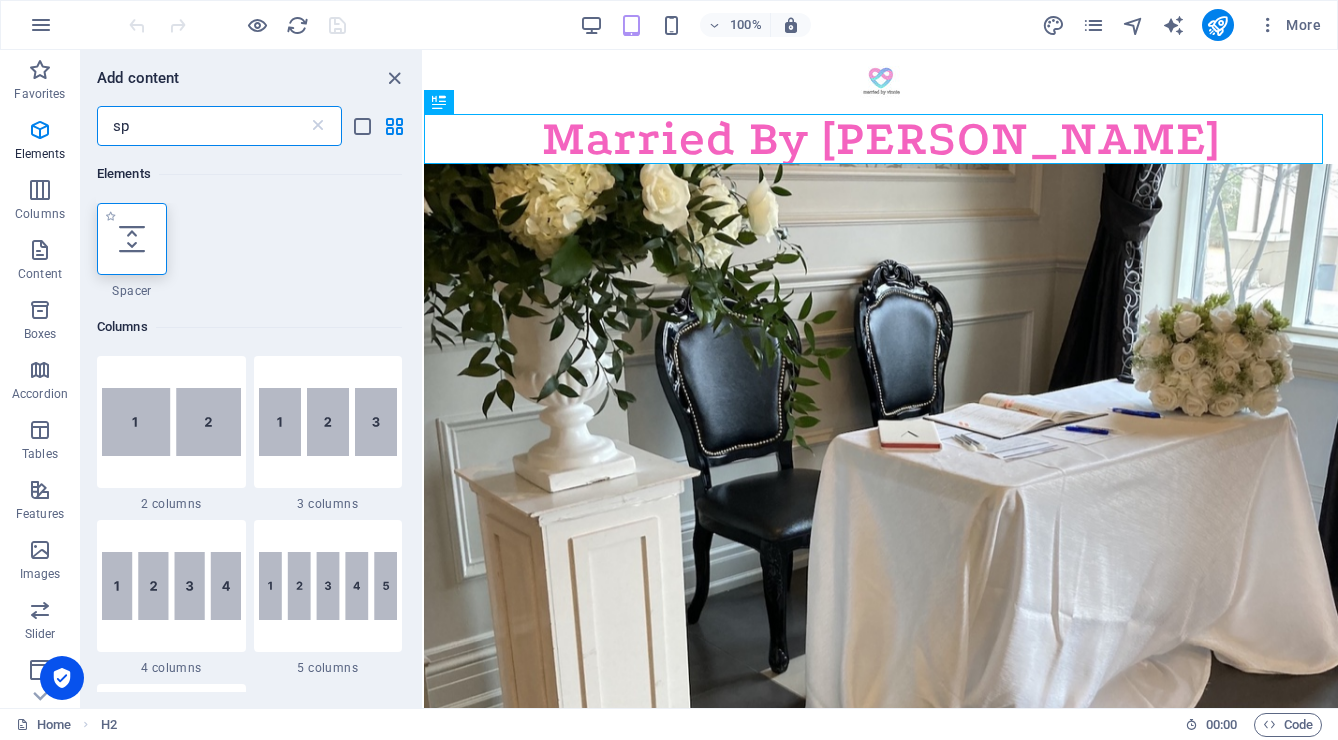 type on "sp" 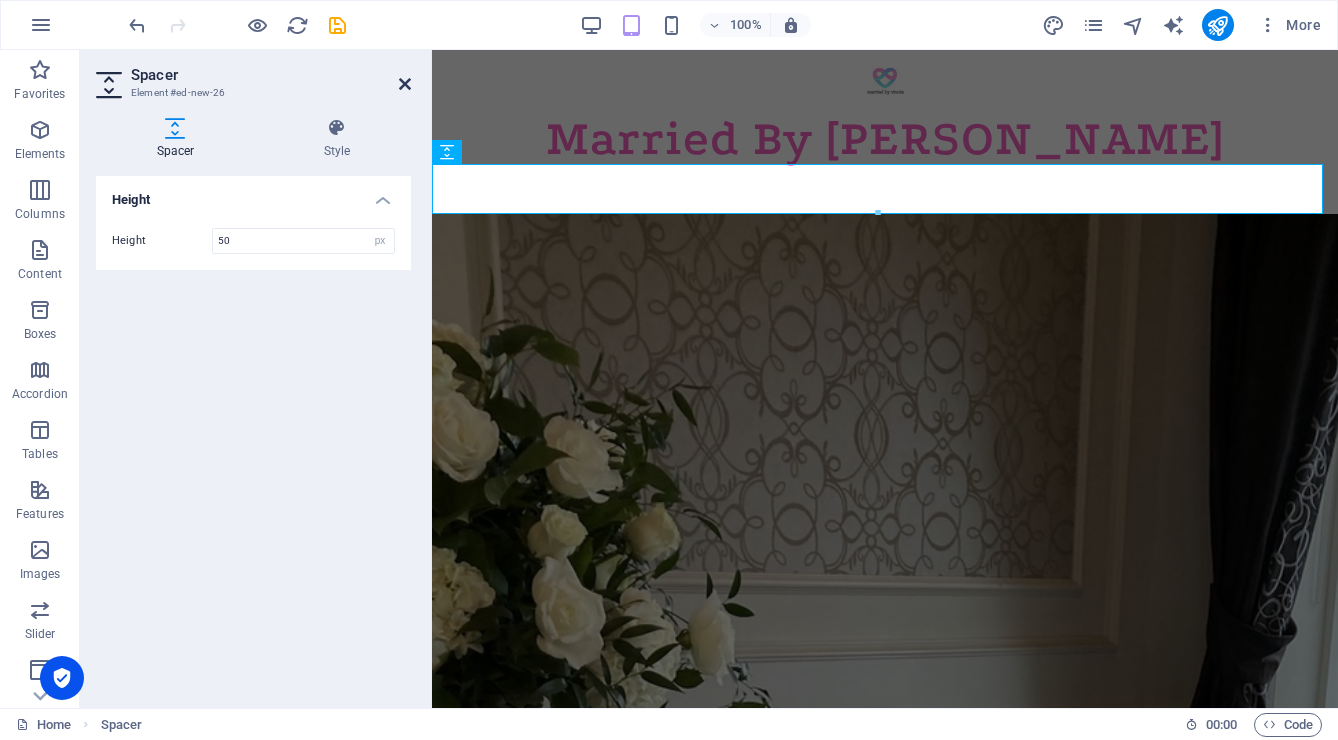 drag, startPoint x: 405, startPoint y: 83, endPoint x: 310, endPoint y: 141, distance: 111.305885 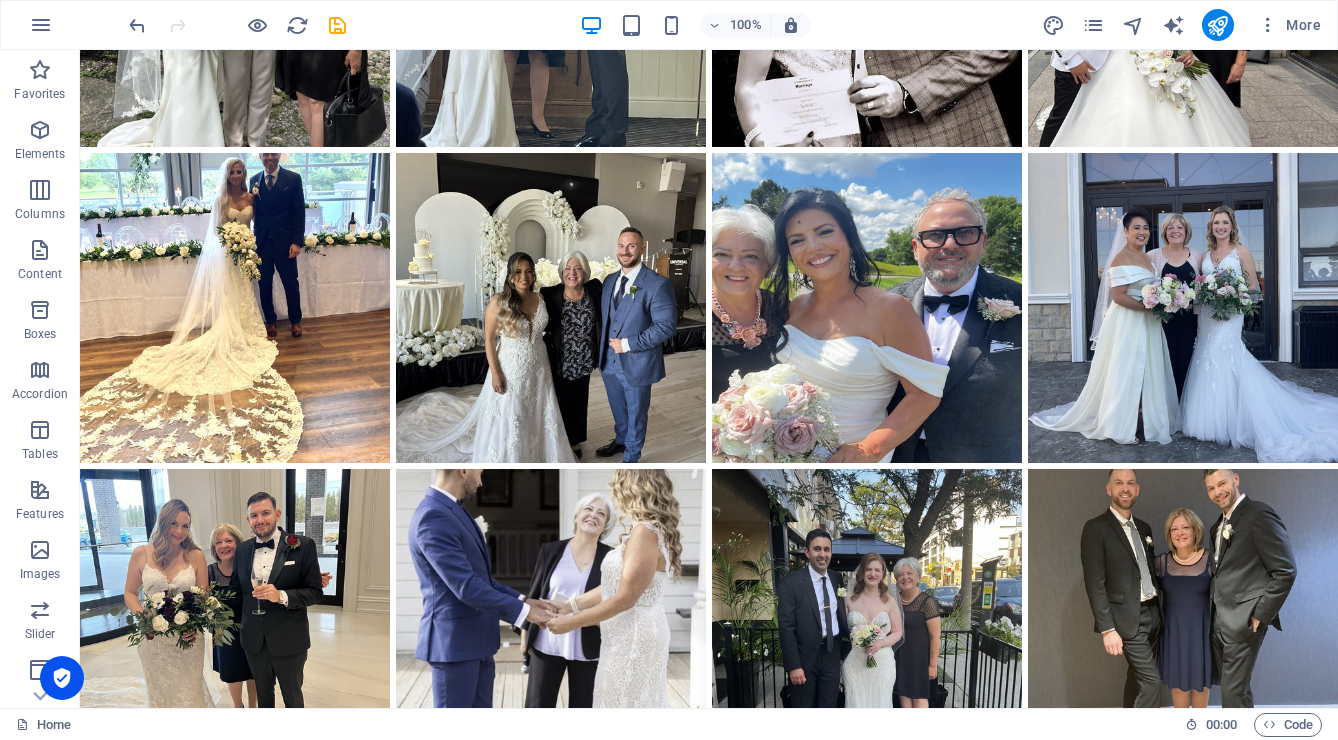 scroll, scrollTop: 2711, scrollLeft: 0, axis: vertical 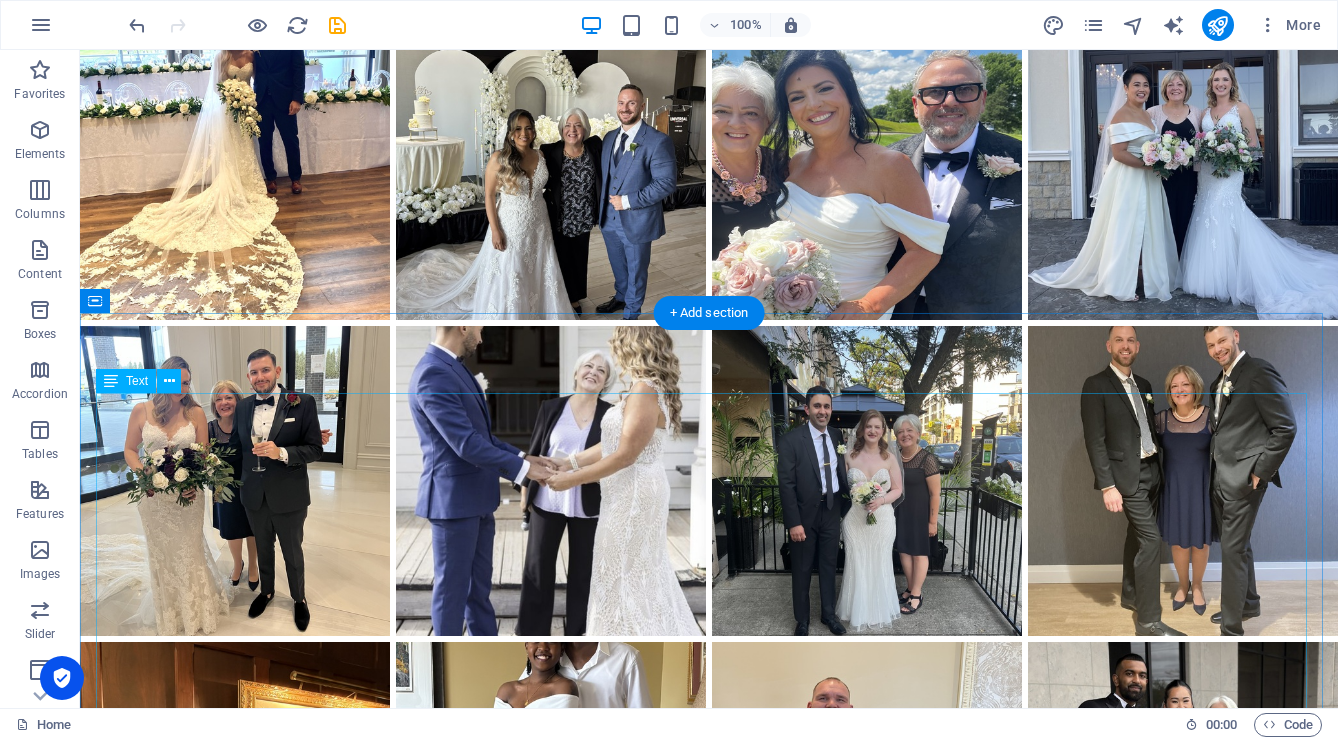click on "What's it Like to Work with [PERSON_NAME] We begin with a free consultation where you share your vision for your ceremony, and together we determine the best package for your needs. Once the [MEDICAL_DATA] is paid, you will receive a comprehensive wedding package with all of the necessary information and instructions on how to proceed. About four weeks before the big day, I remind you to apply for your marriage licence and to make your ceremony selections, and then using your choices,  I craft a beautiful ceremony which may include the telling your love story.   We then collaborate until the draft is perfect. On the day of the wedding, I arrive about 20-30 minutes before the ceremony to coordinate with other vendors and to set up. Right after the ceremony, you receive a record of solemnization, and I handle sending your signed licence to the Registrar’s Office.   I also like to get a photo of us together. post-wedding process hassle-free." at bounding box center (709, 1919) 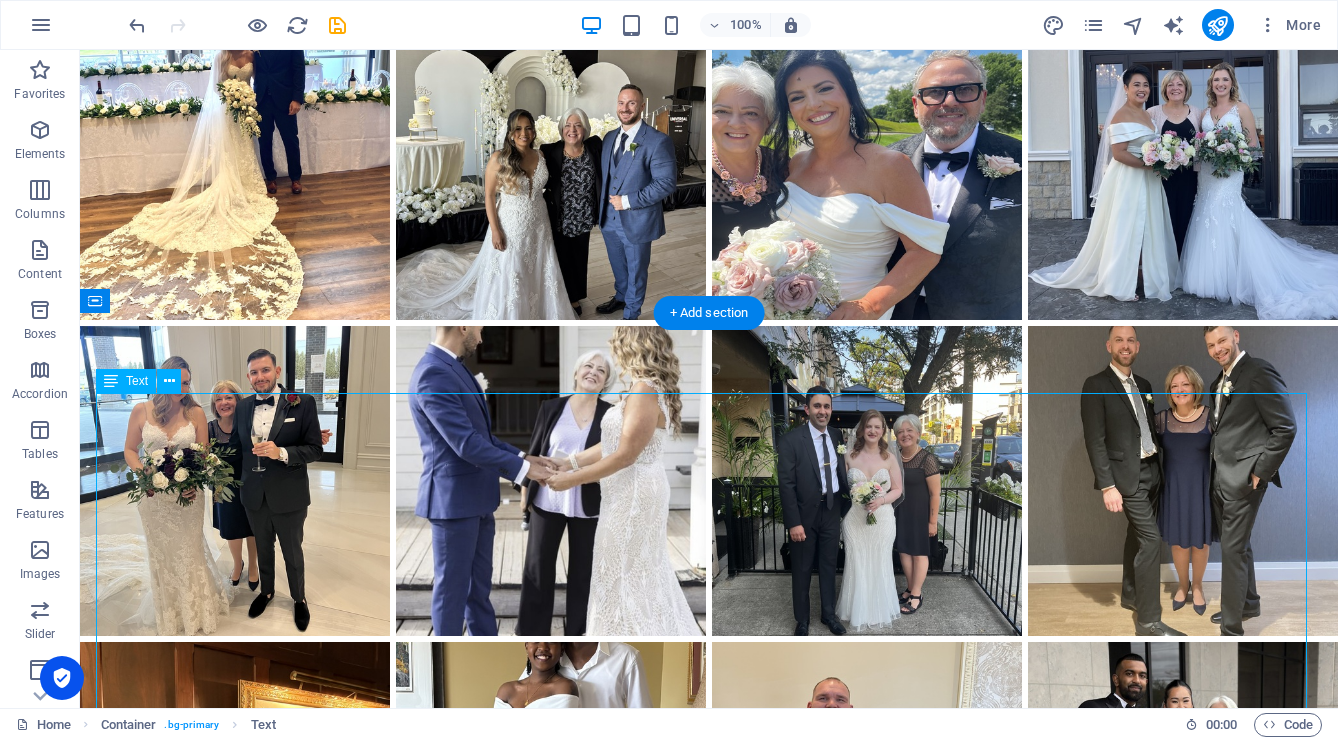 click on "What's it Like to Work with [PERSON_NAME] We begin with a free consultation where you share your vision for your ceremony, and together we determine the best package for your needs. Once the [MEDICAL_DATA] is paid, you will receive a comprehensive wedding package with all of the necessary information and instructions on how to proceed. About four weeks before the big day, I remind you to apply for your marriage licence and to make your ceremony selections, and then using your choices,  I craft a beautiful ceremony which may include the telling your love story.   We then collaborate until the draft is perfect. On the day of the wedding, I arrive about 20-30 minutes before the ceremony to coordinate with other vendors and to set up. Right after the ceremony, you receive a record of solemnization, and I handle sending your signed licence to the Registrar’s Office.   I also like to get a photo of us together. post-wedding process hassle-free." at bounding box center (709, 1919) 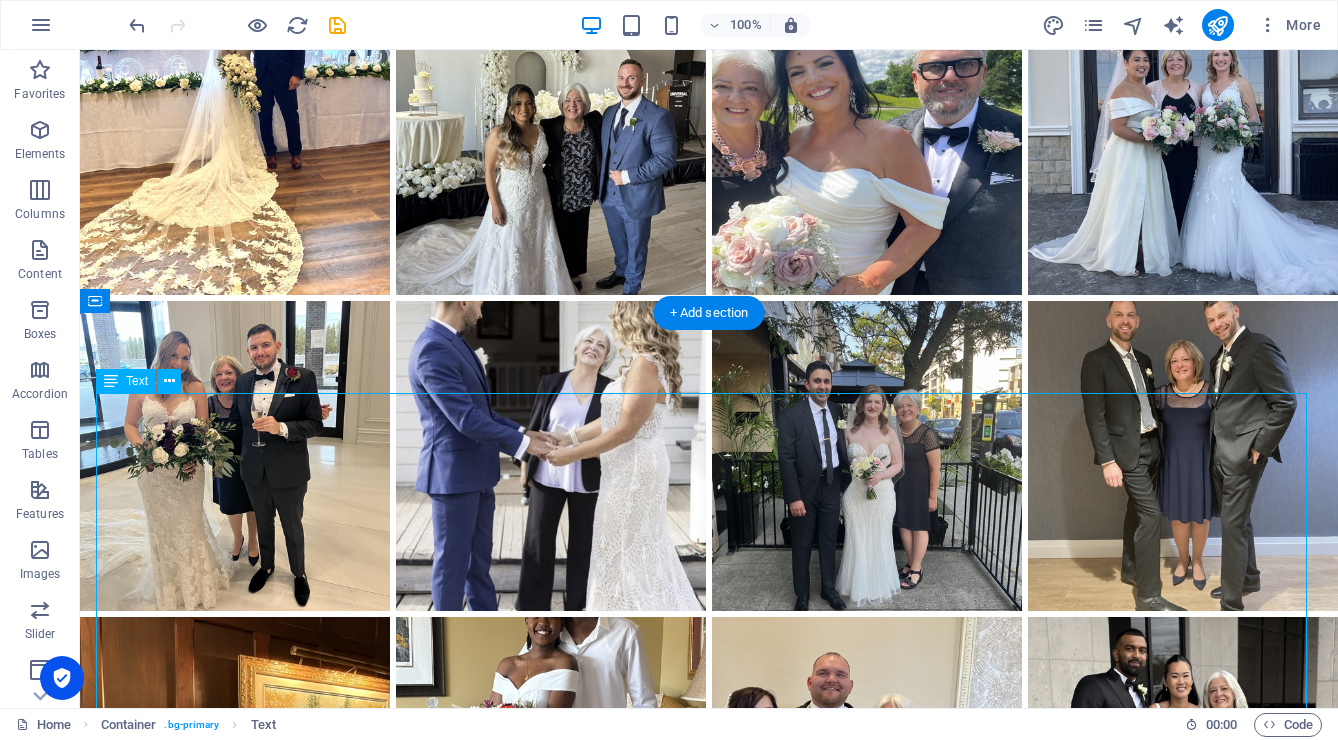 scroll, scrollTop: 2226, scrollLeft: 0, axis: vertical 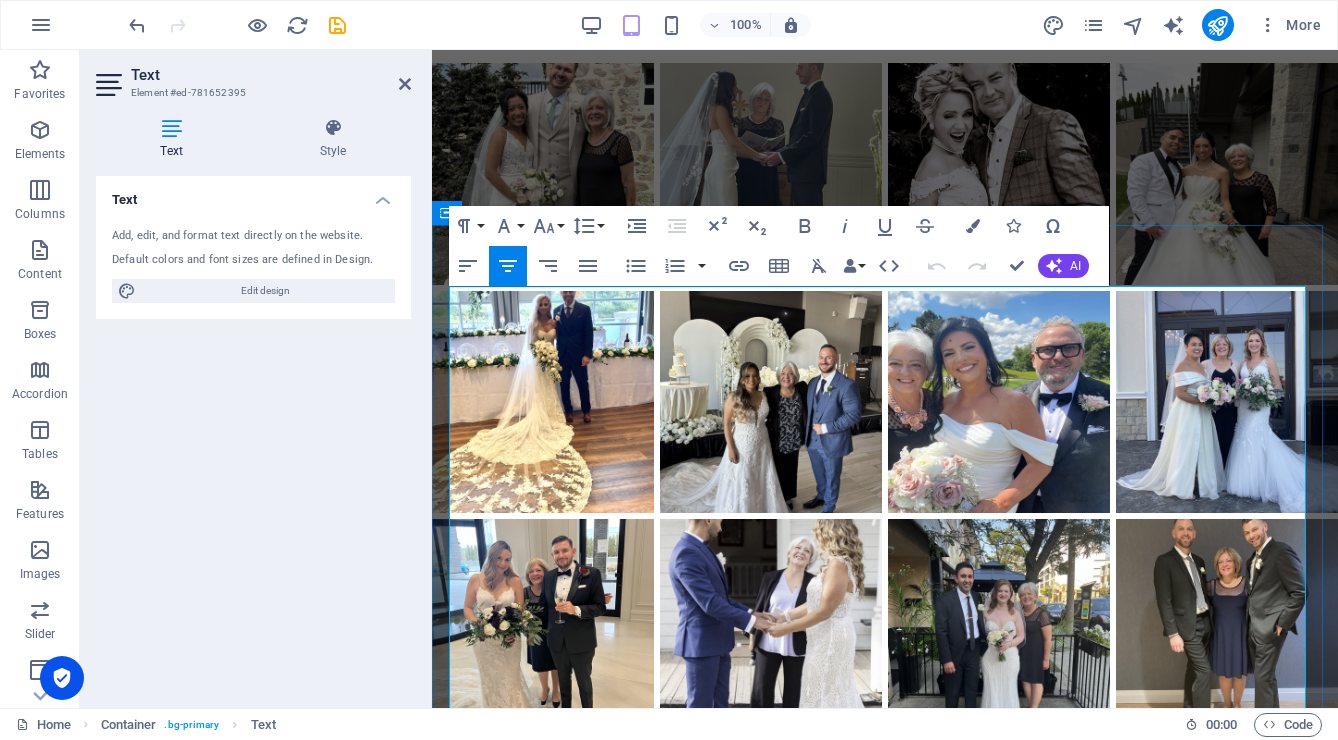 drag, startPoint x: 624, startPoint y: 318, endPoint x: 1159, endPoint y: 310, distance: 535.0598 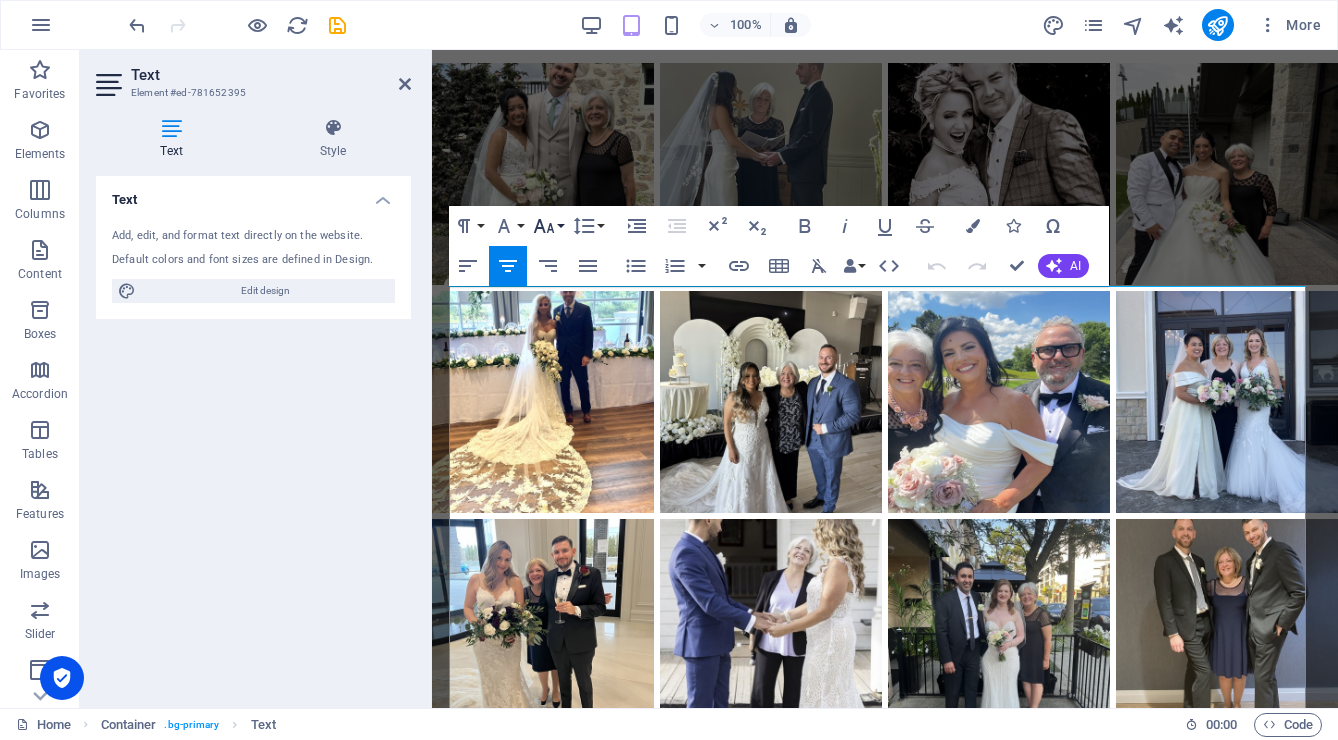 click on "Font Size" at bounding box center [548, 226] 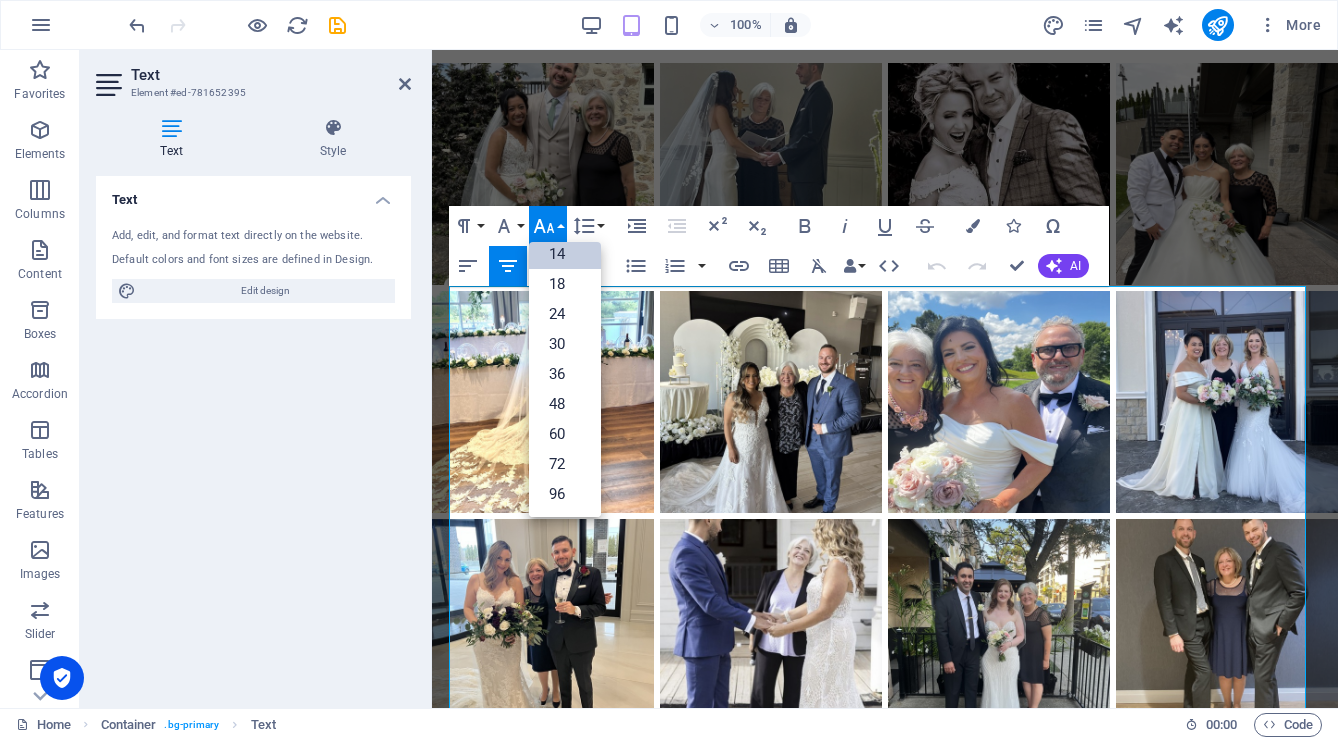 scroll, scrollTop: 161, scrollLeft: 0, axis: vertical 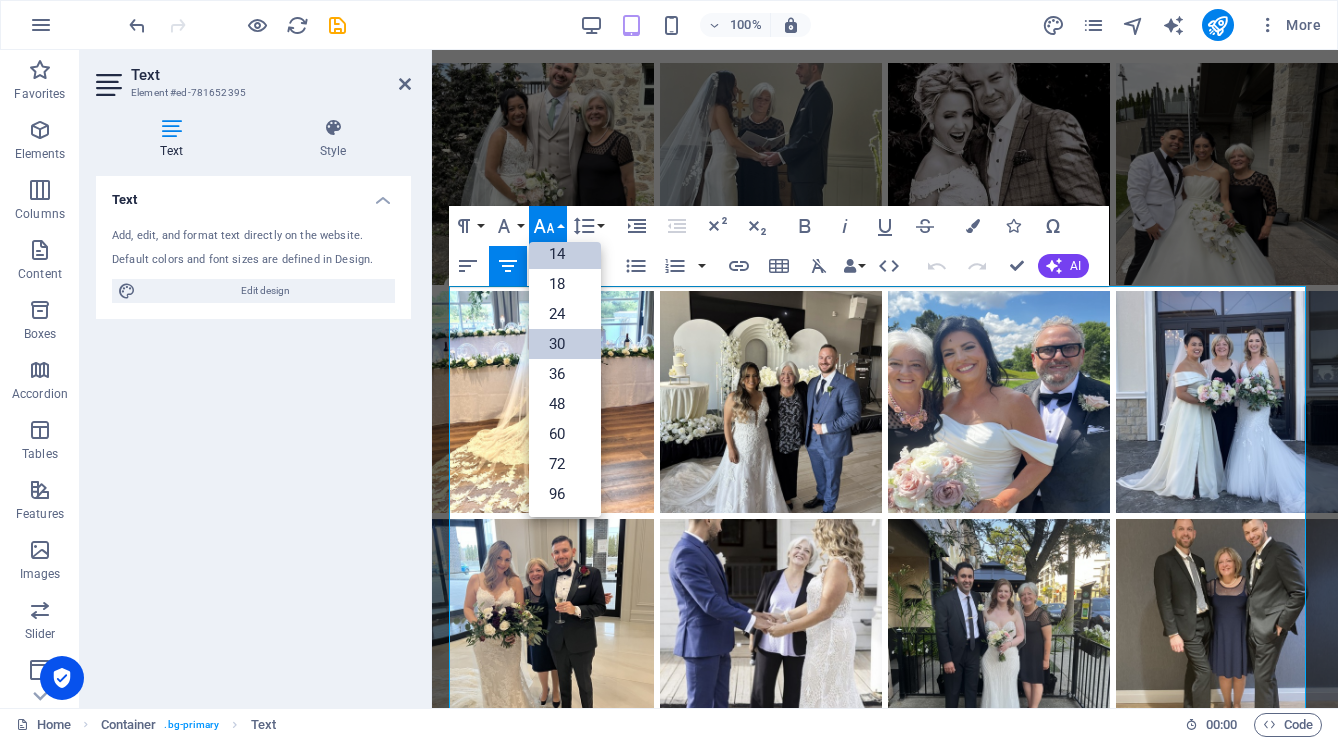 click on "30" at bounding box center (565, 344) 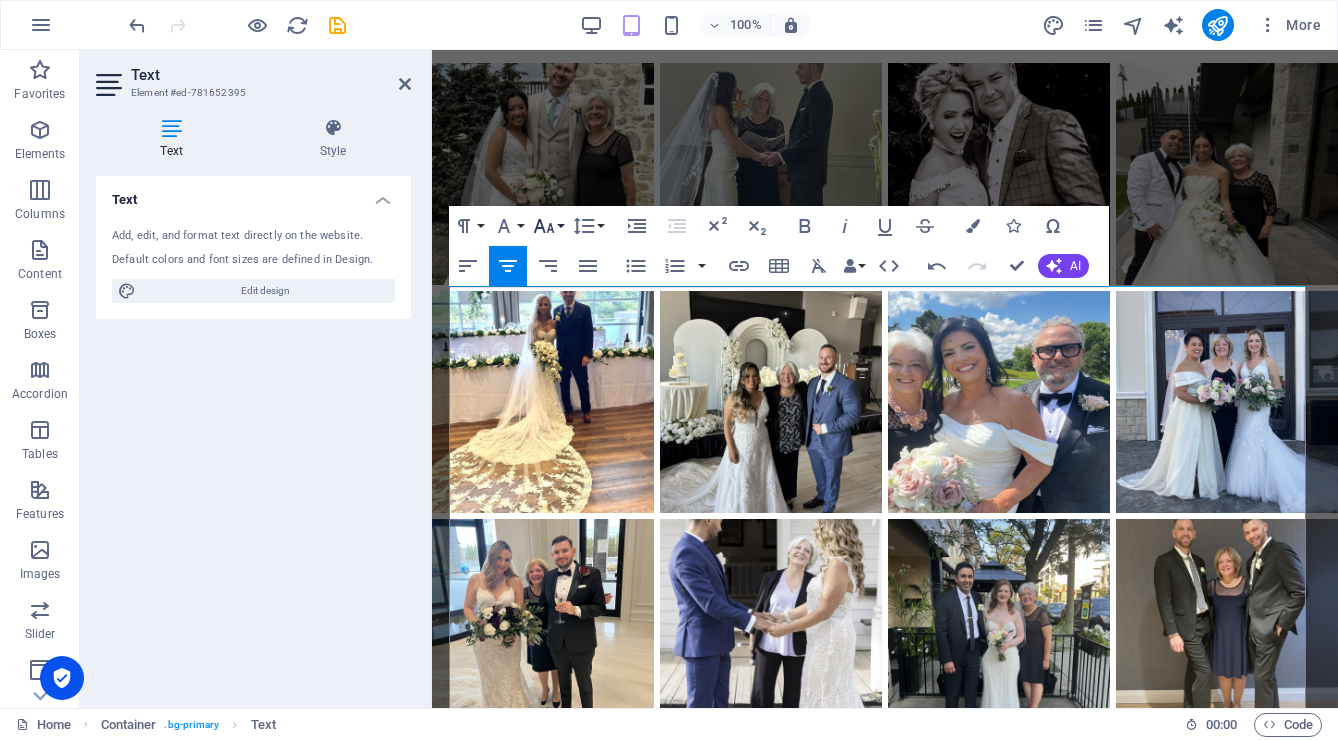 click 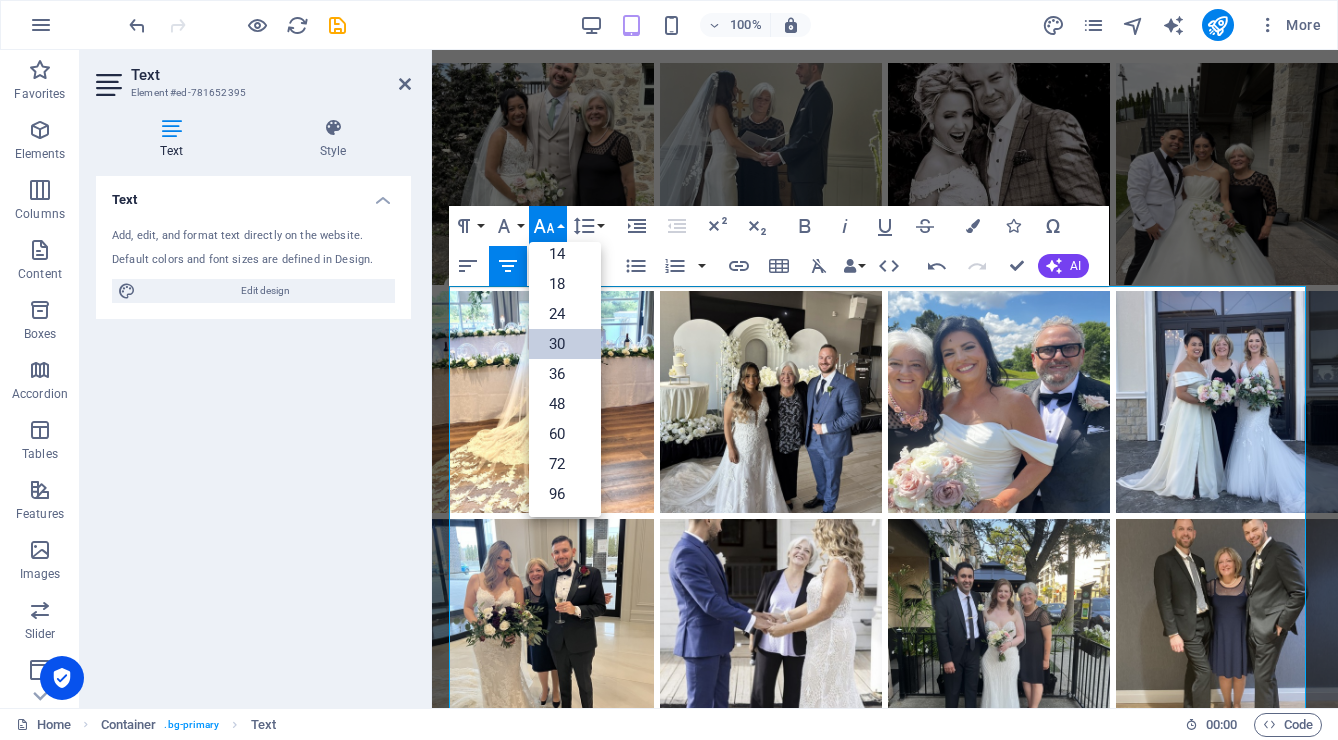 scroll, scrollTop: 161, scrollLeft: 0, axis: vertical 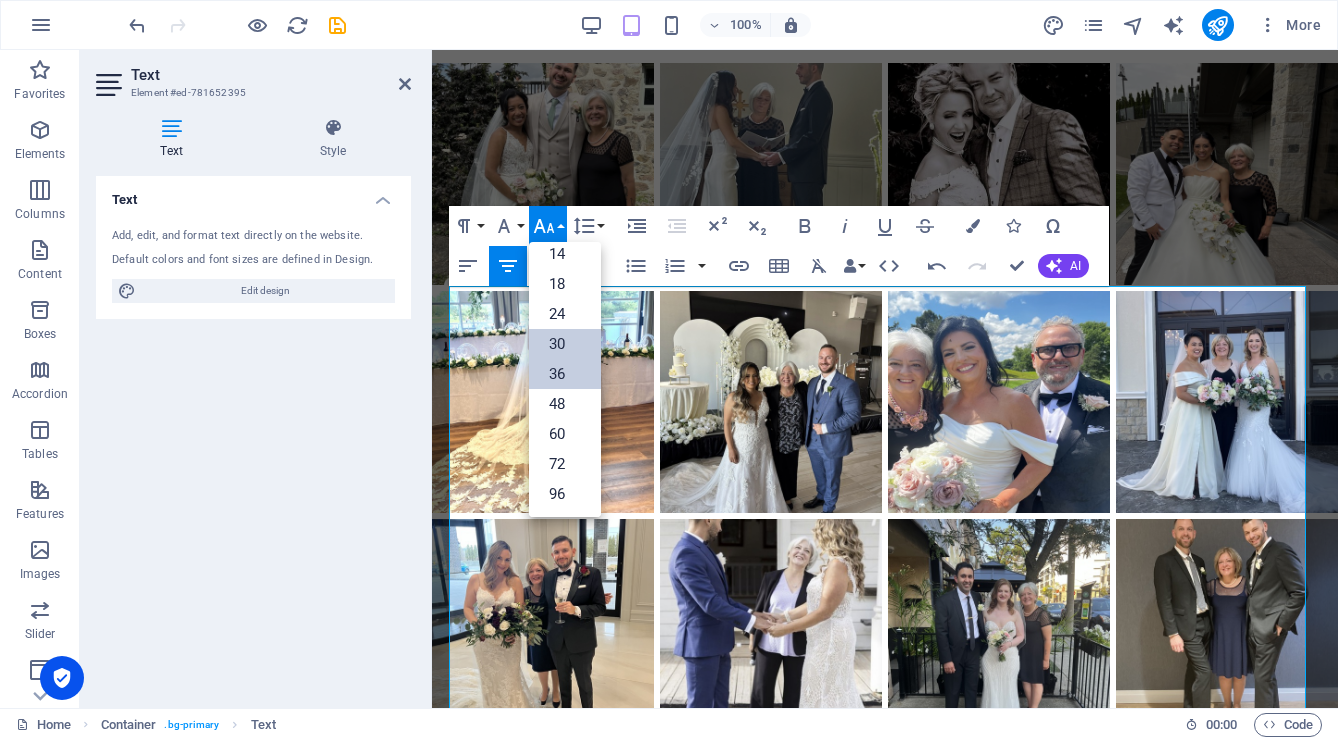 click on "36" at bounding box center [565, 374] 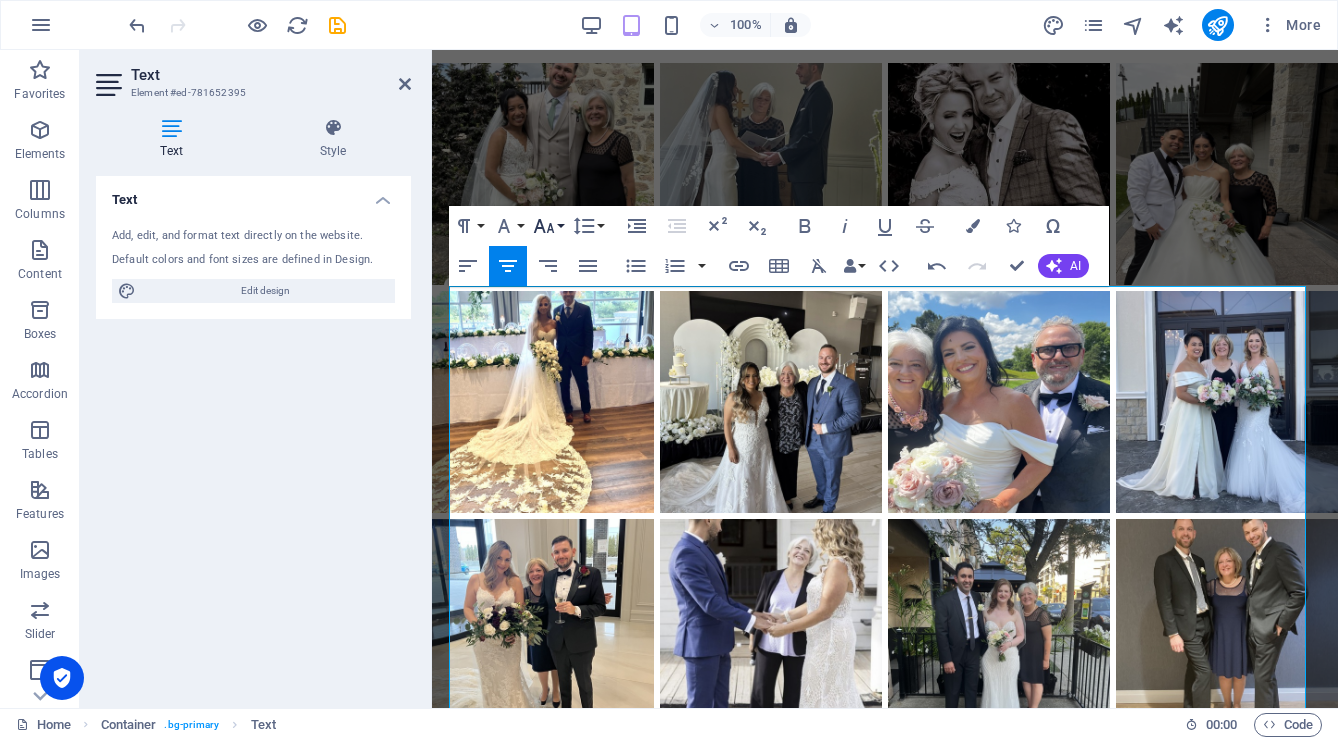 click on "Font Size" at bounding box center (548, 226) 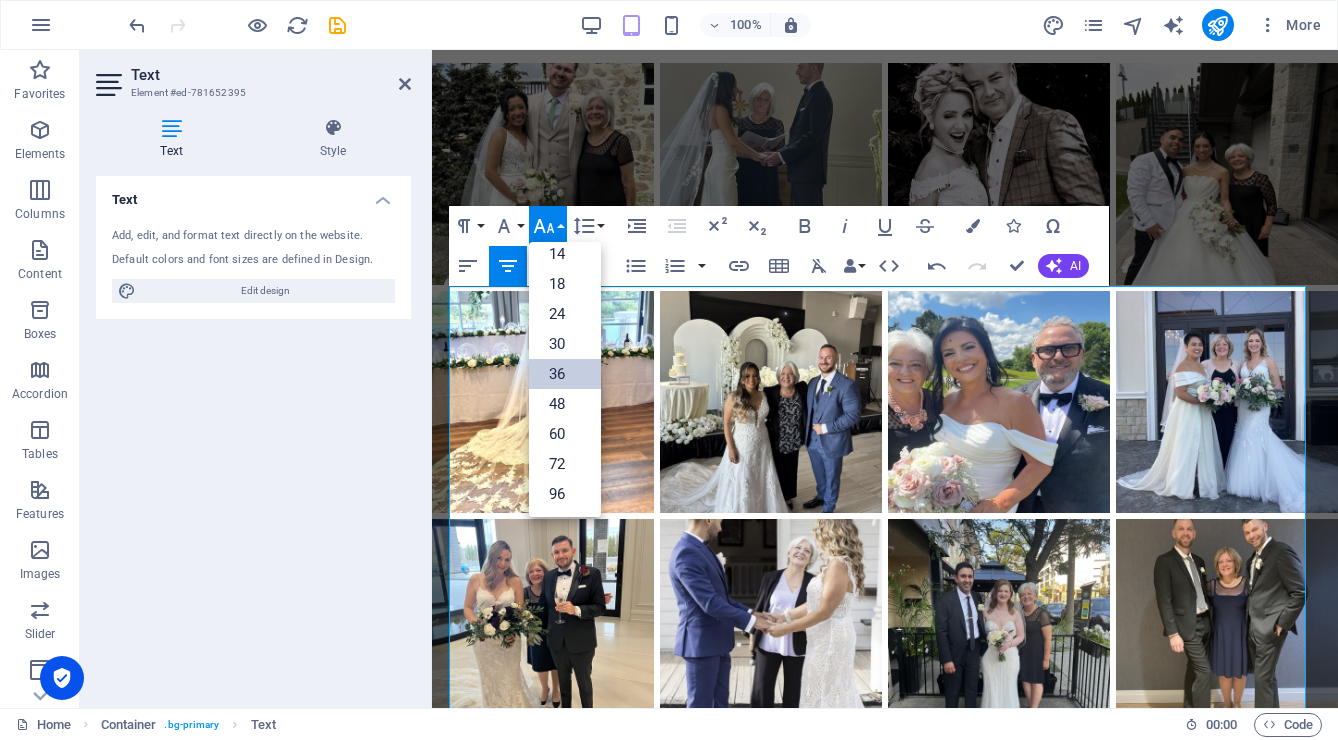 scroll, scrollTop: 161, scrollLeft: 0, axis: vertical 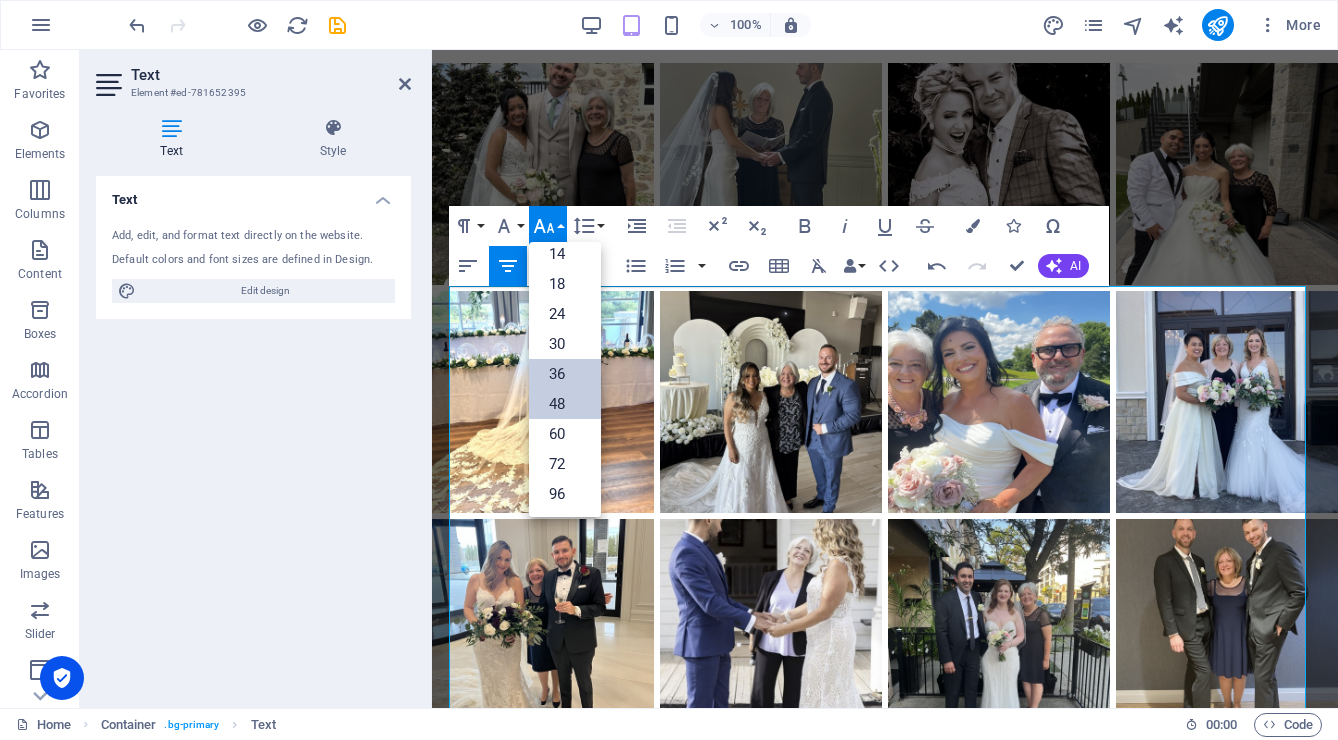 click on "48" at bounding box center (565, 404) 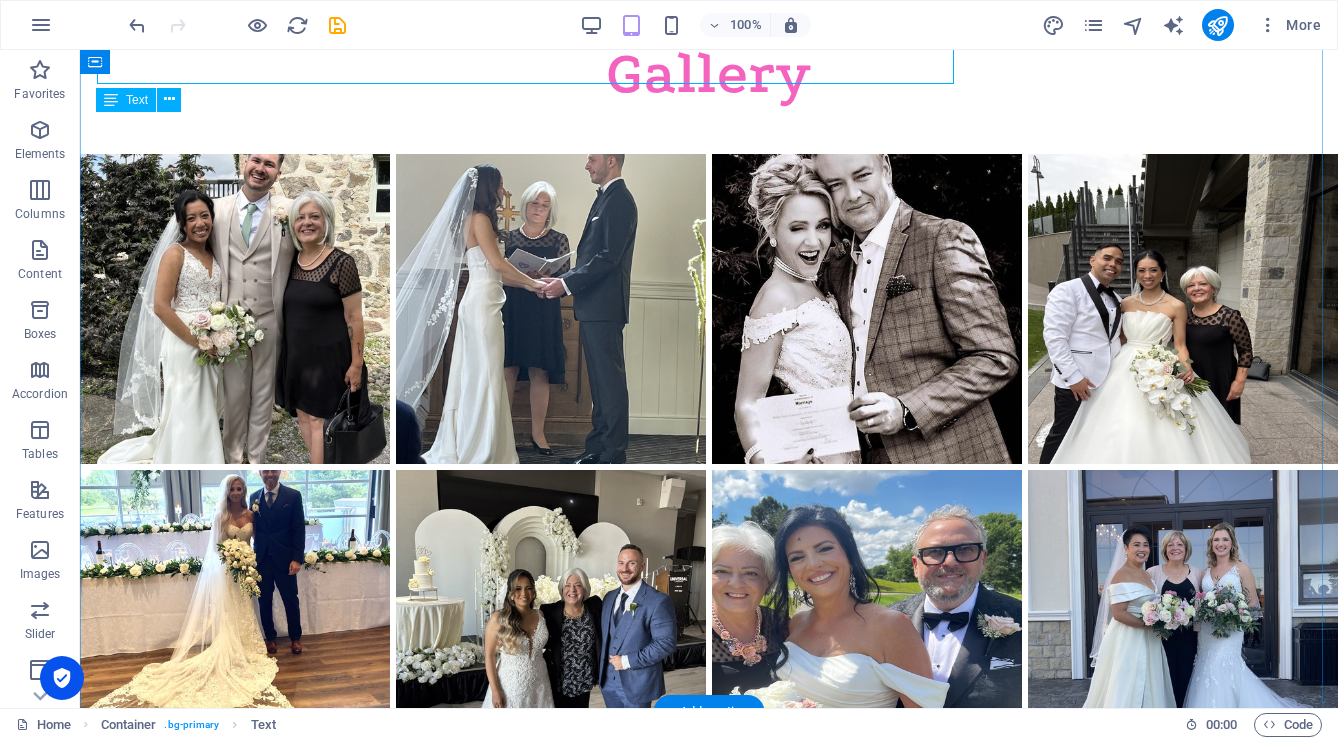scroll, scrollTop: 2993, scrollLeft: 0, axis: vertical 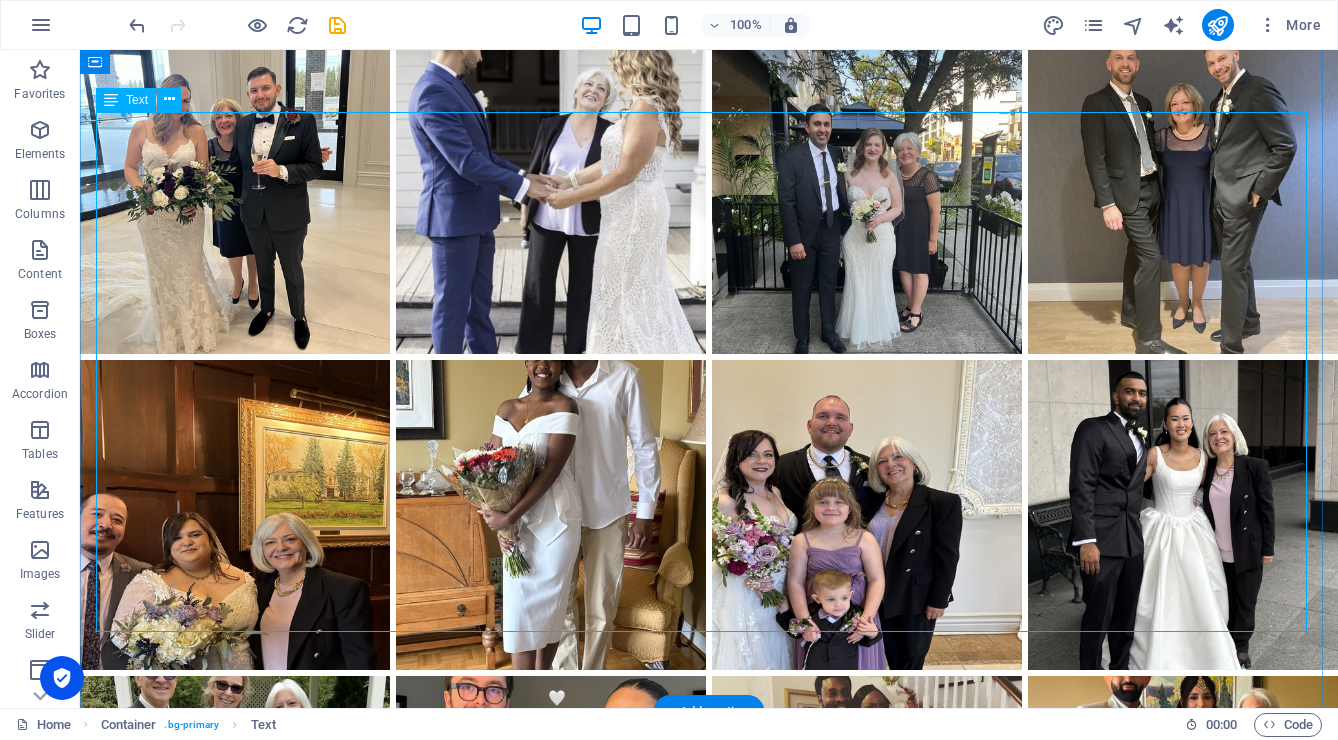 click on "What's it Like to Work with [PERSON_NAME] We begin with a free consultation where you share your vision for your ceremony, and together we determine the best package for your needs. Once the [MEDICAL_DATA] is paid, you will receive a comprehensive wedding package with all of the necessary information and instructions on how to proceed. About four weeks before the big day, I remind you to apply for your marriage licence and to make your ceremony selections, and then using your choices,  I craft a beautiful ceremony which may include the telling your love story.   We then collaborate until the draft is perfect. On the day of the wedding, I arrive about 20-30 minutes before the ceremony to coordinate with other vendors and to set up. Right after the ceremony, you receive a record of solemnization, and I handle sending your signed licence to the Registrar’s Office.   I also like to get a photo of us together. post-wedding process hassle-free." at bounding box center (709, 1667) 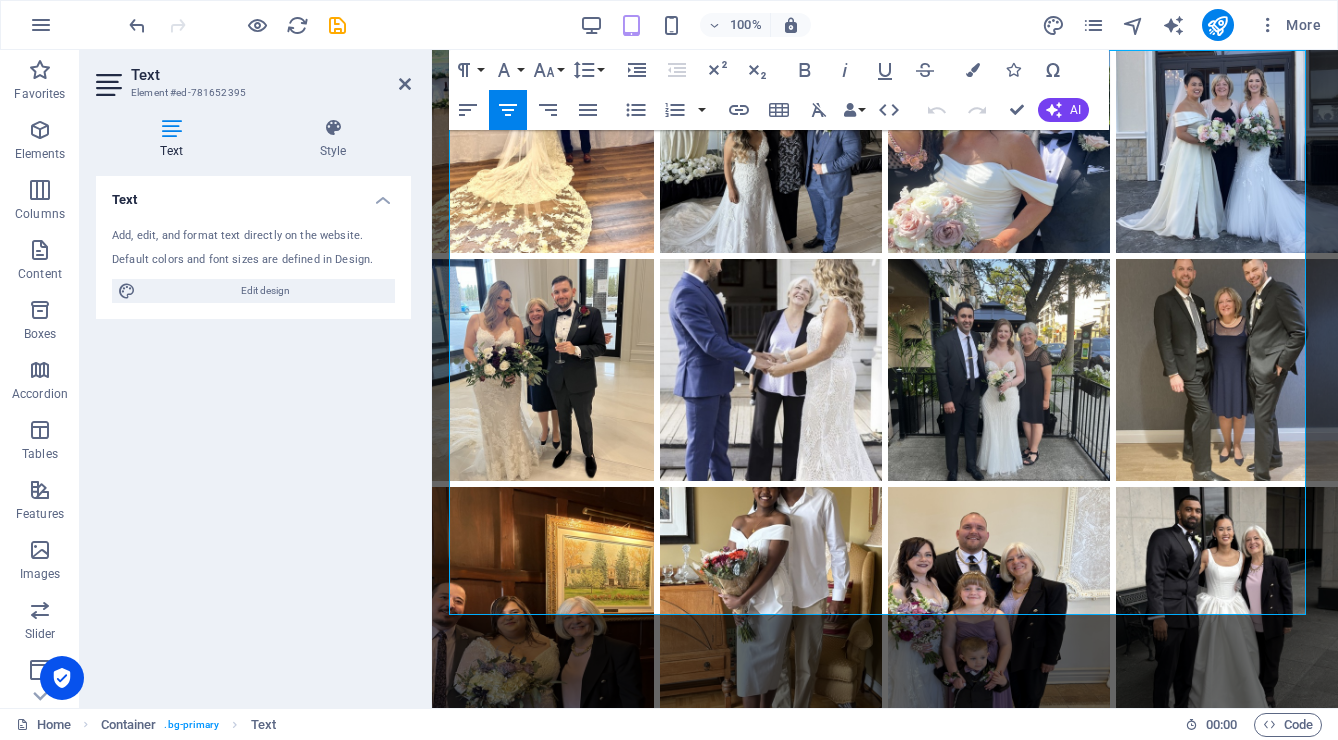 scroll, scrollTop: 2555, scrollLeft: 0, axis: vertical 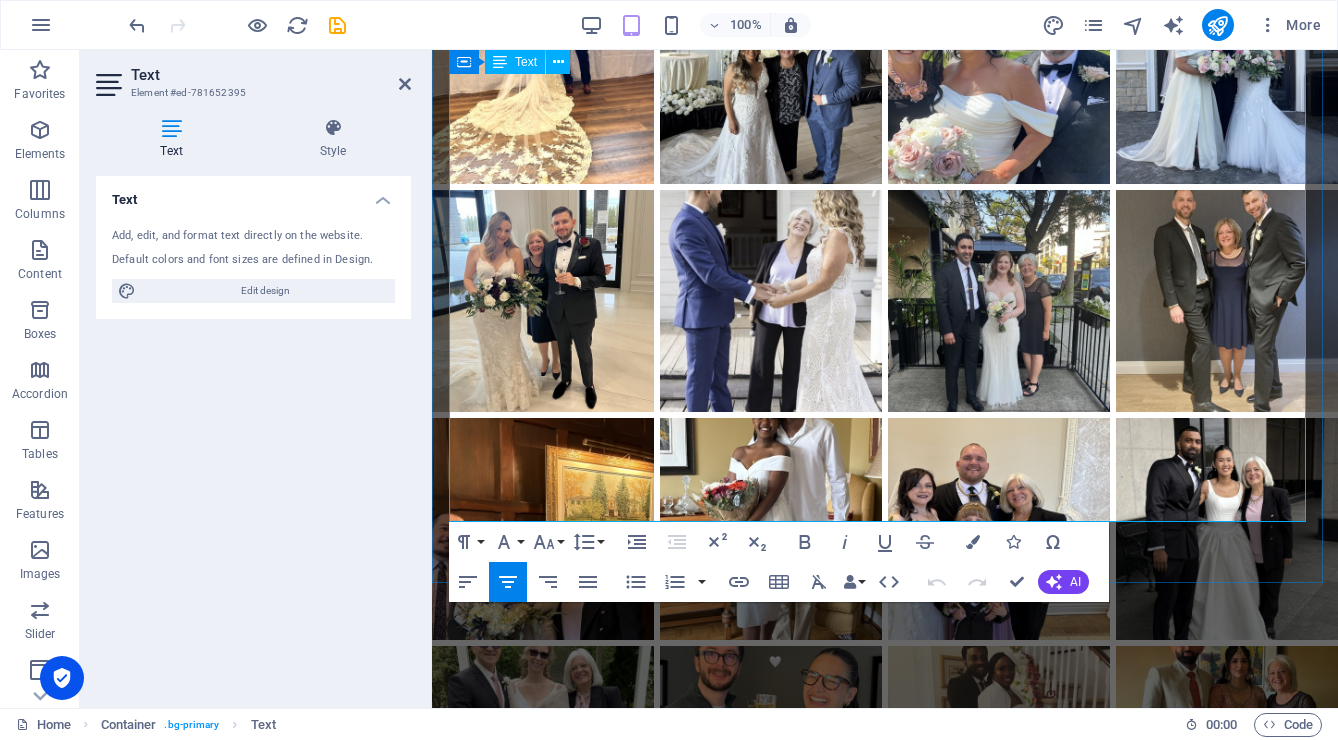 click on "post-wedding process hassle-free." at bounding box center (611, 1786) 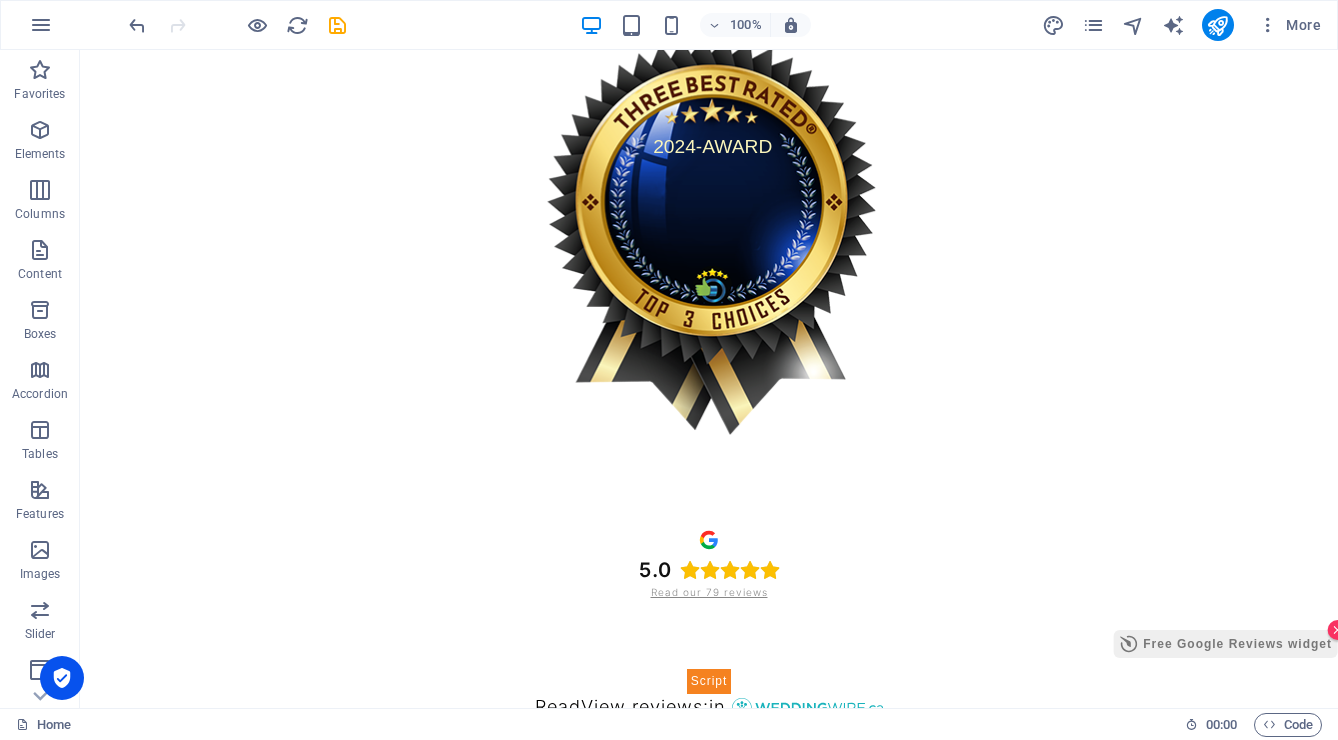 scroll, scrollTop: 5059, scrollLeft: 0, axis: vertical 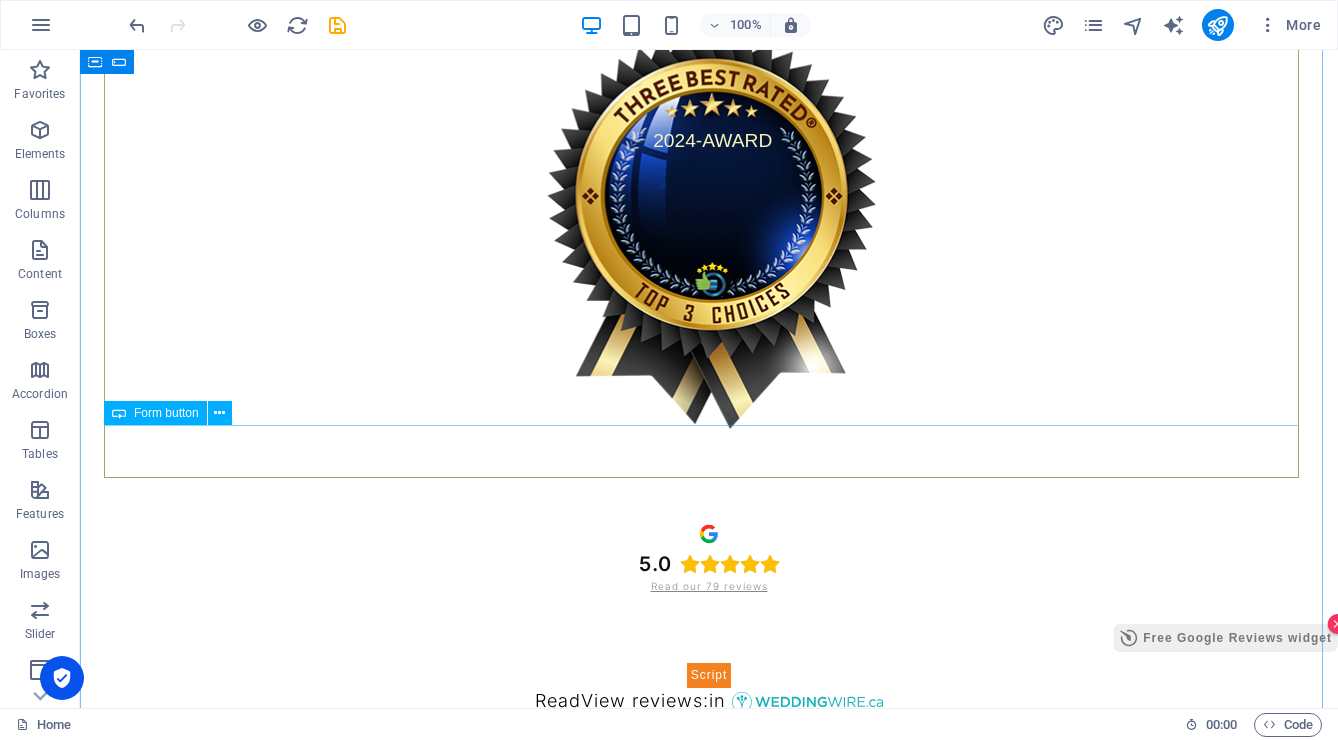click on "Submit message" at bounding box center (709, 1803) 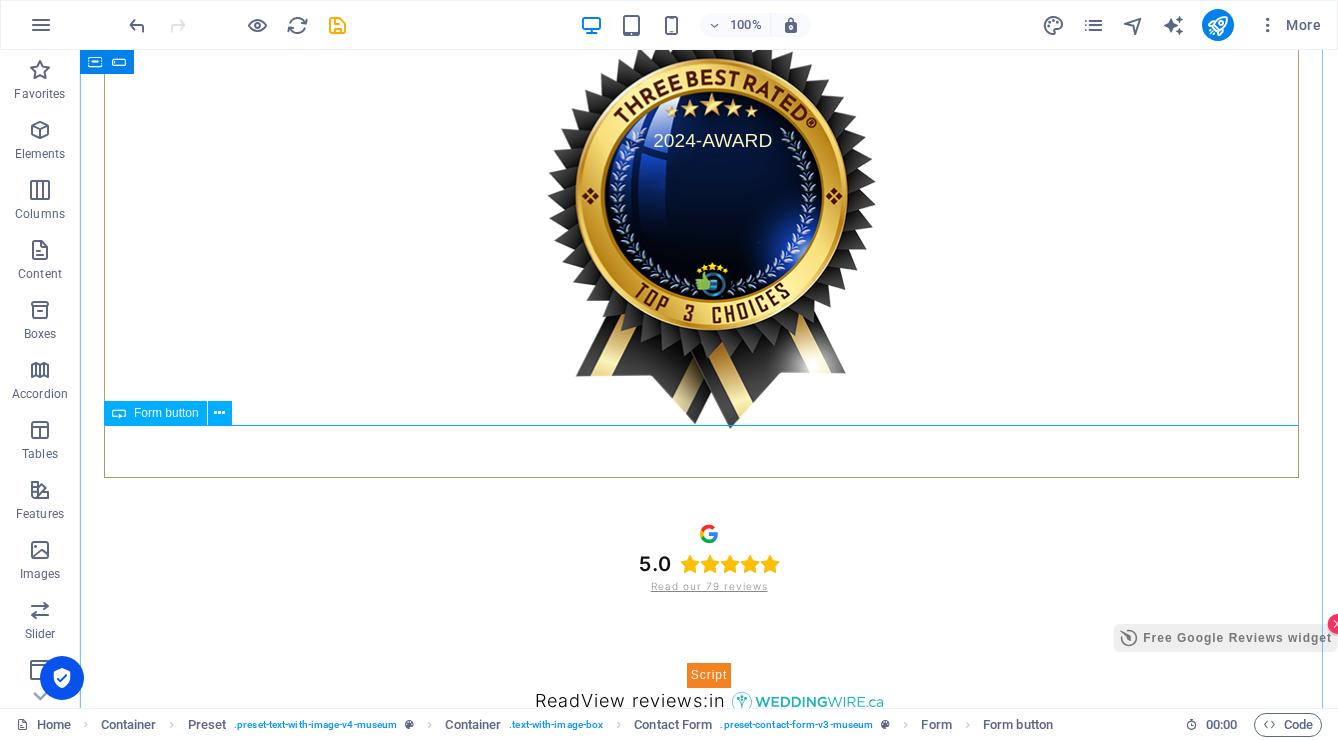 click on "Submit message" at bounding box center (709, 1803) 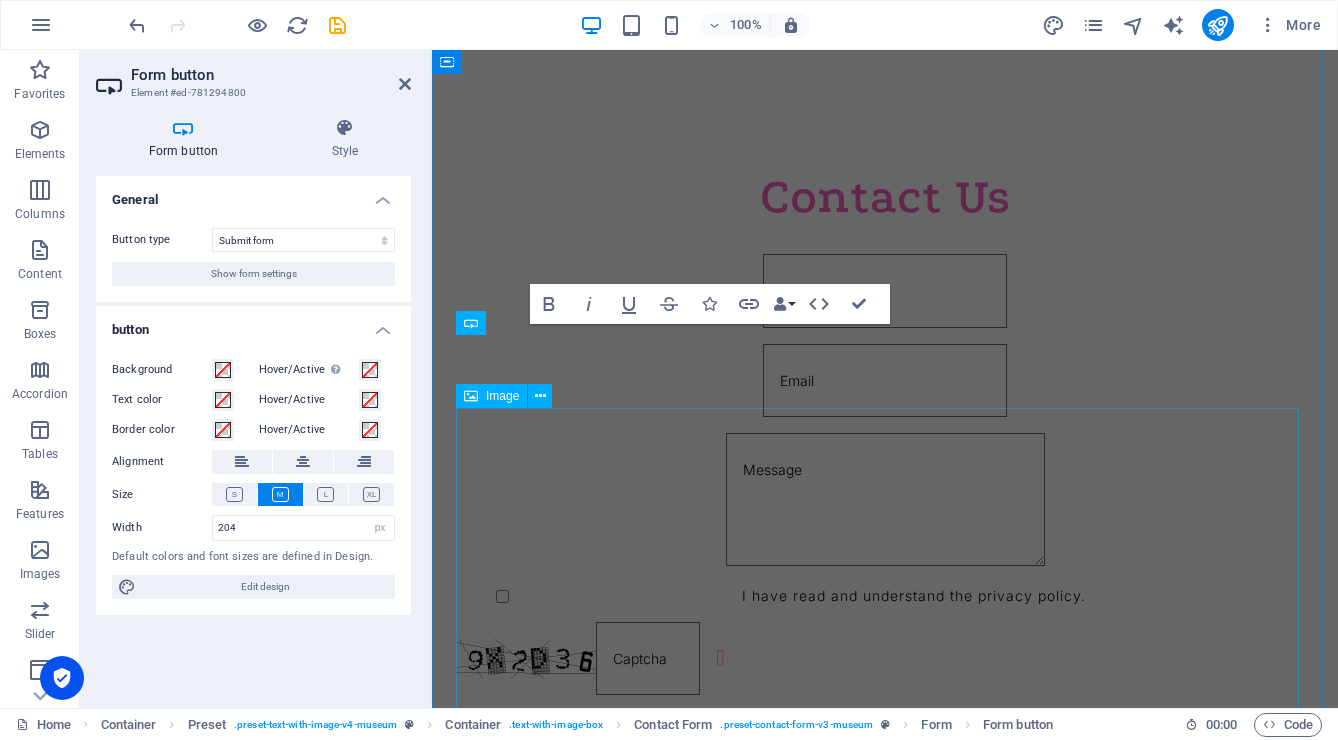 scroll, scrollTop: 4079, scrollLeft: 0, axis: vertical 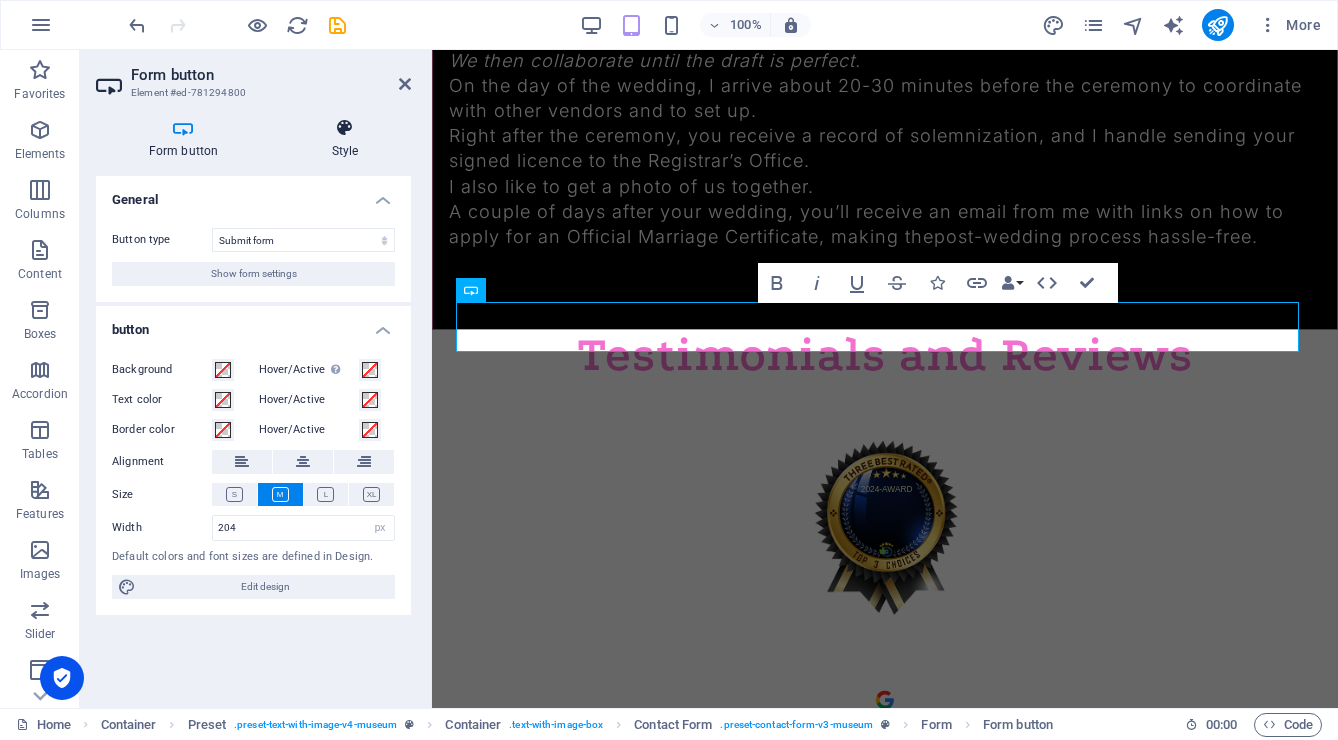 click at bounding box center [345, 128] 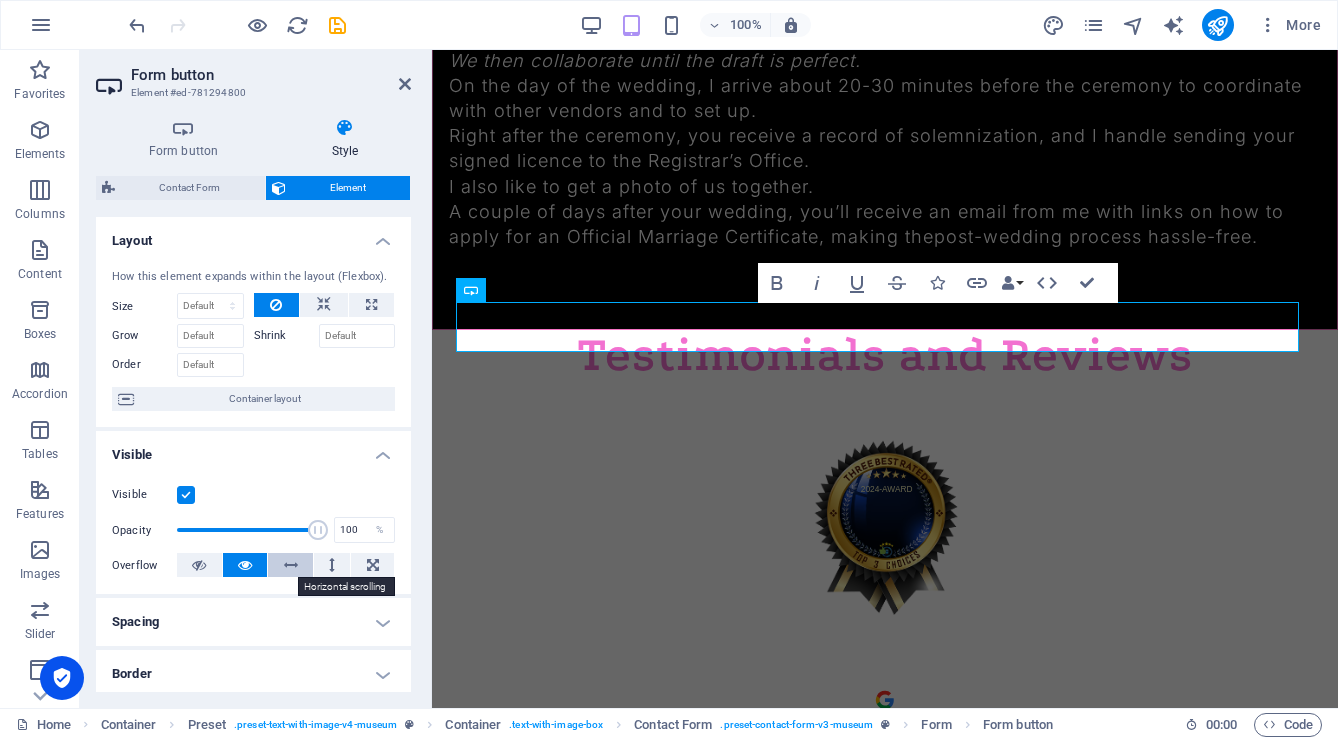 click at bounding box center (291, 565) 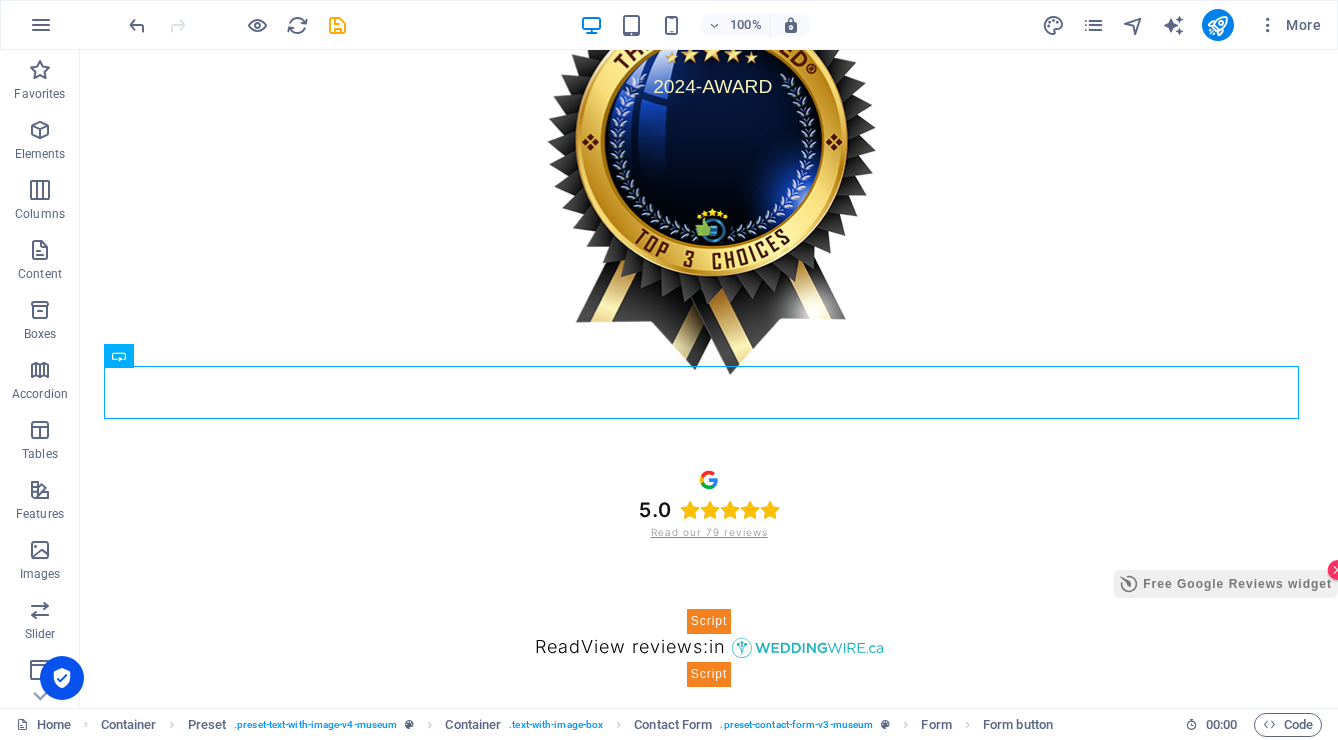 scroll, scrollTop: 5113, scrollLeft: 0, axis: vertical 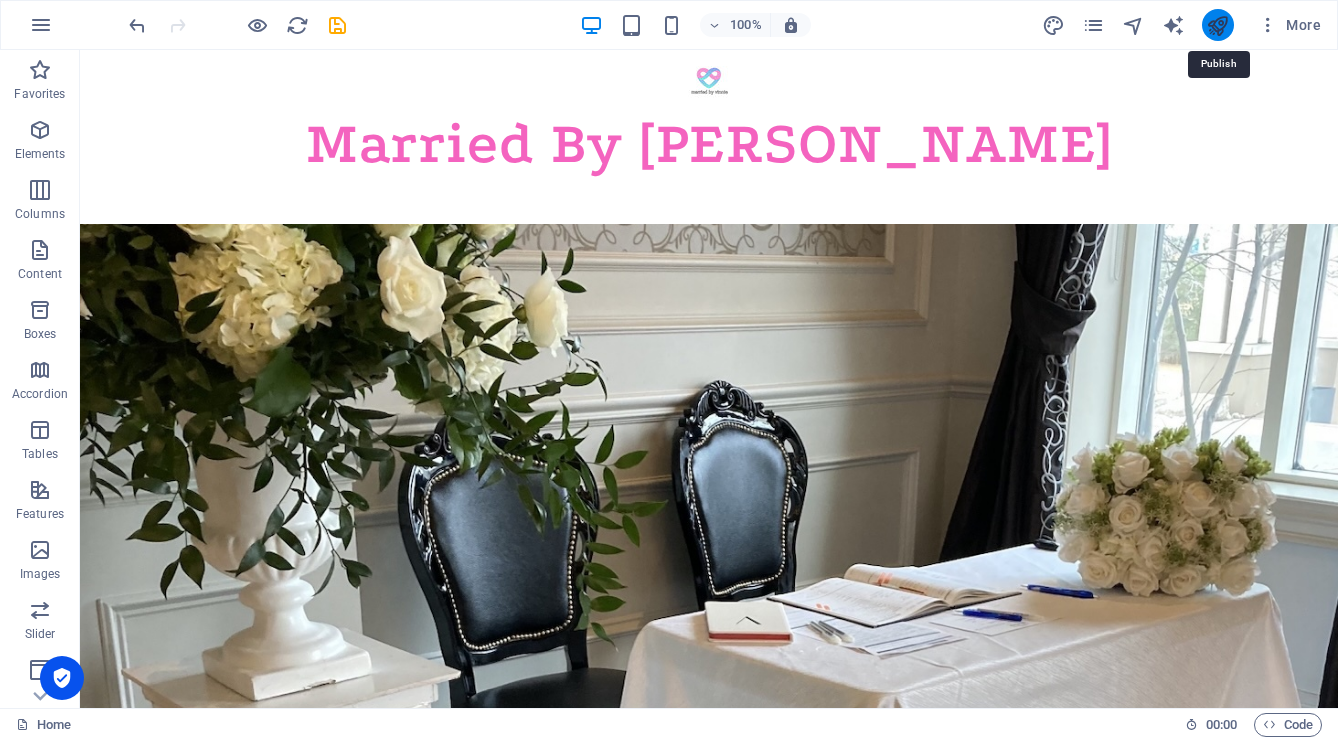 click at bounding box center [1217, 25] 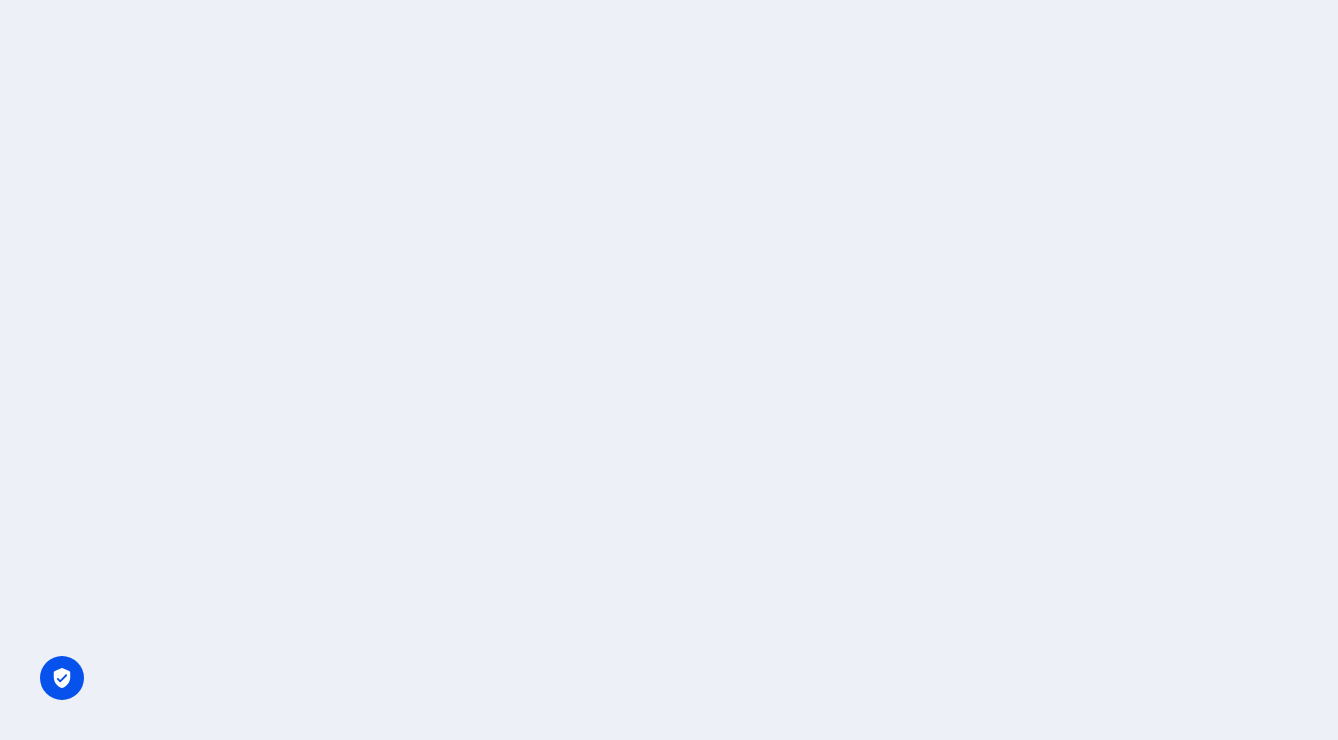 scroll, scrollTop: 0, scrollLeft: 0, axis: both 